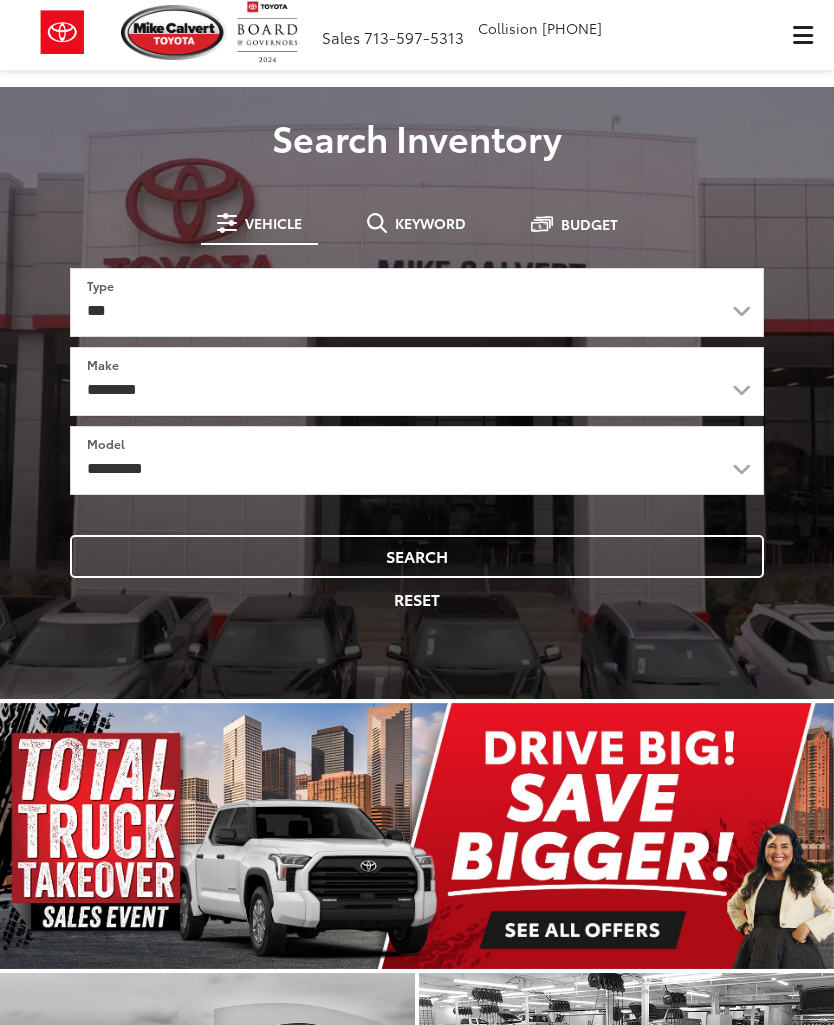 scroll, scrollTop: 0, scrollLeft: 0, axis: both 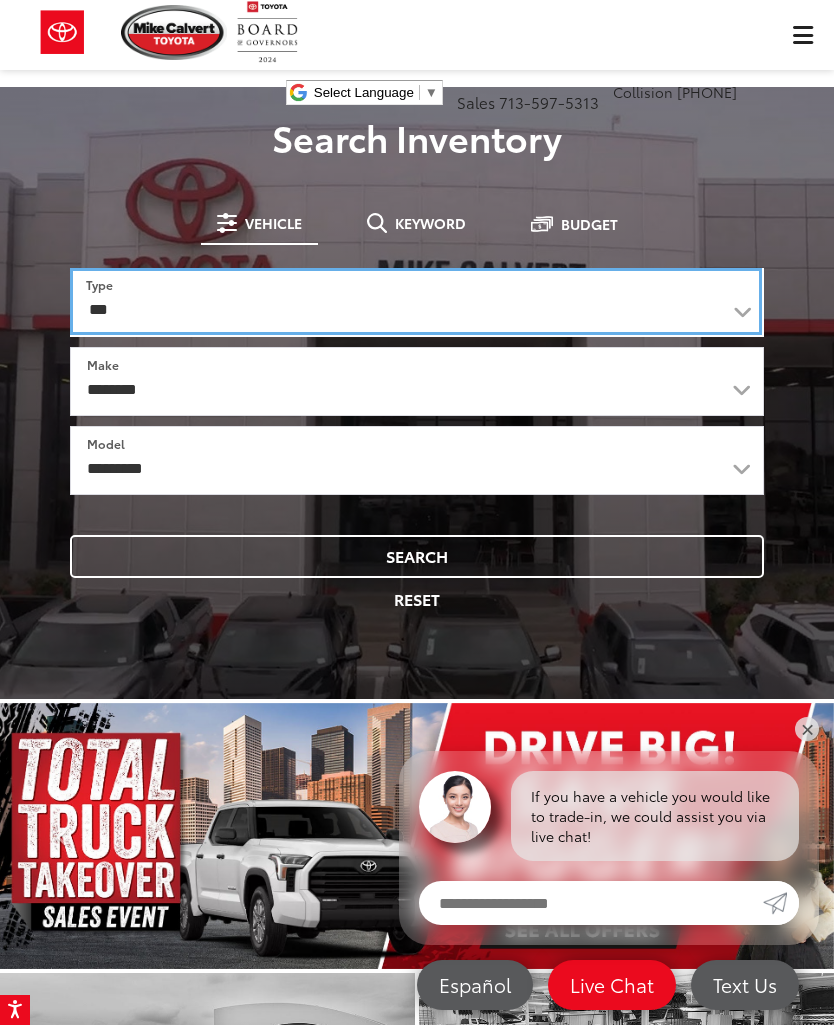 click on "***
***
****
*********" at bounding box center [416, 301] 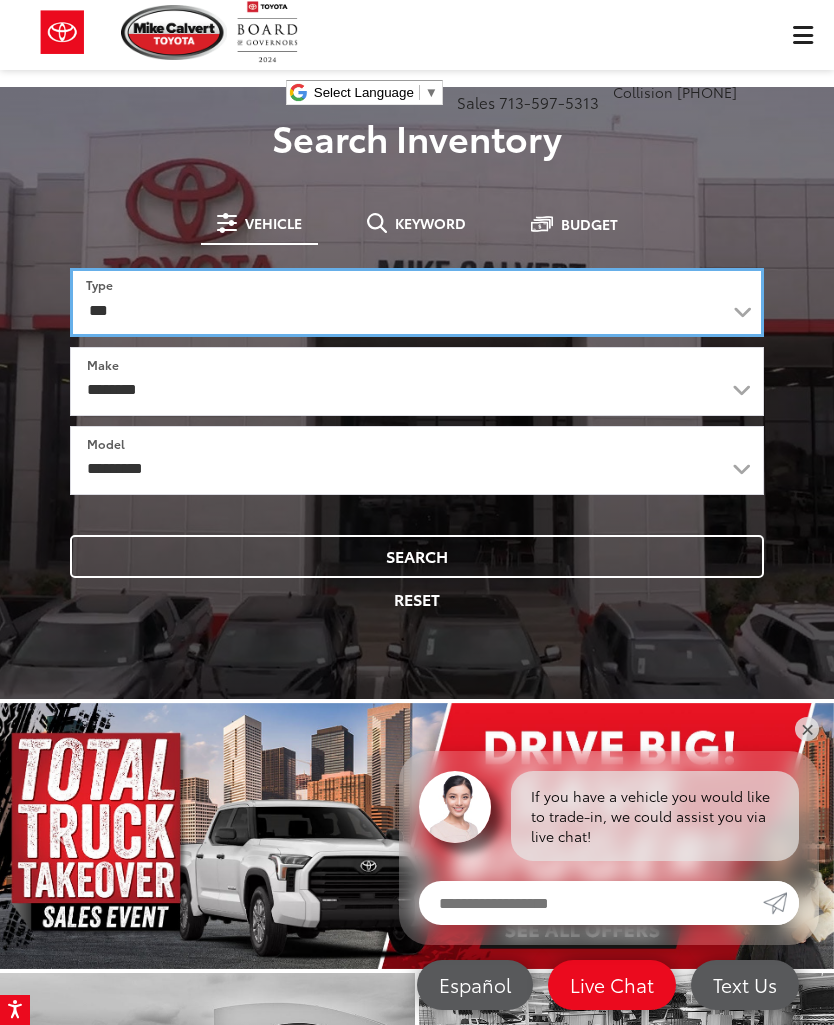 select on "******" 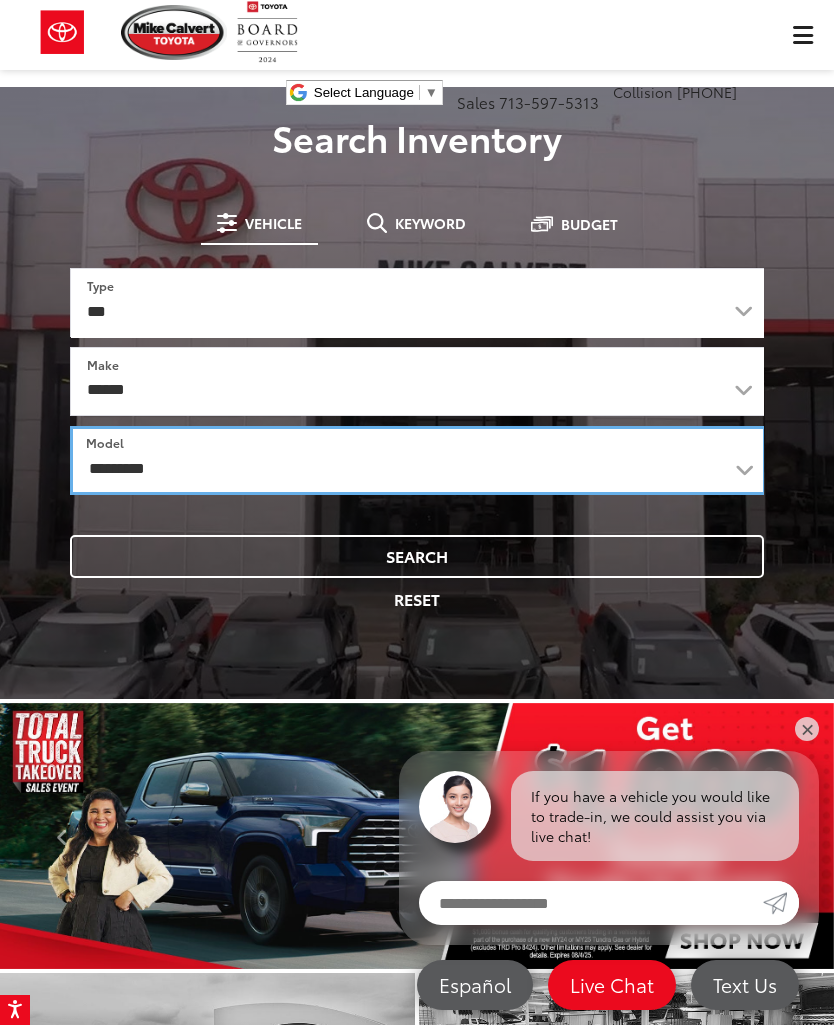 click on "**********" at bounding box center (418, 460) 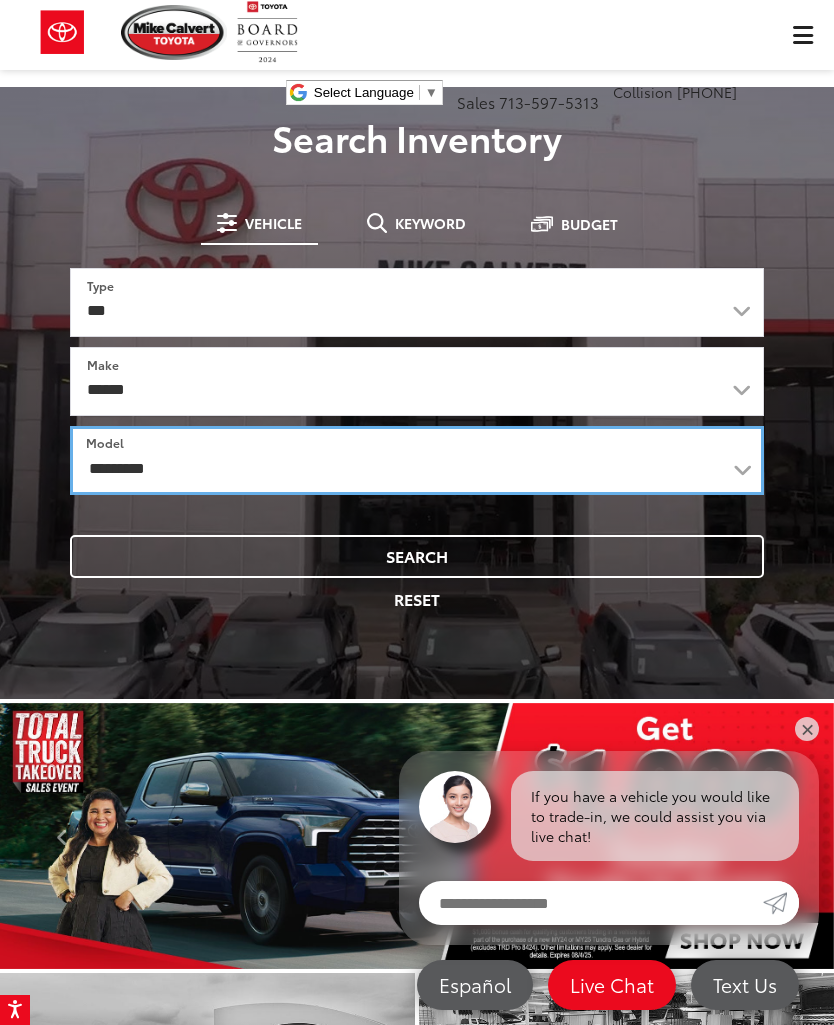 select on "*******" 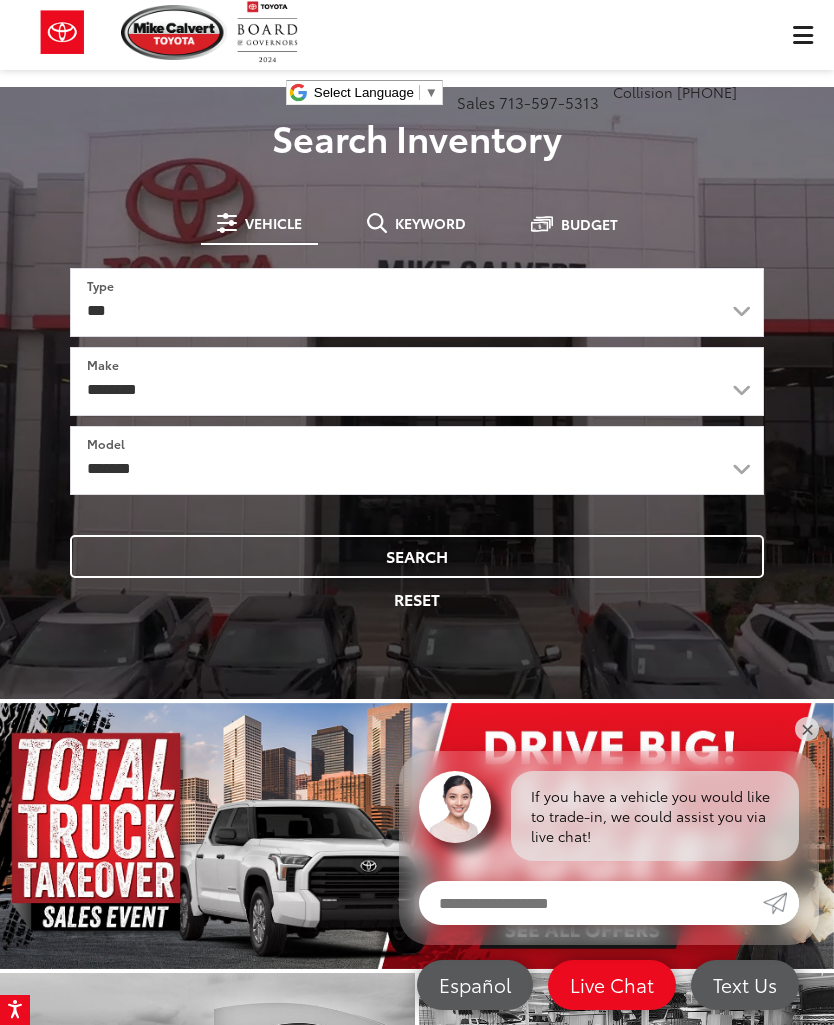click on "Search" at bounding box center [417, 556] 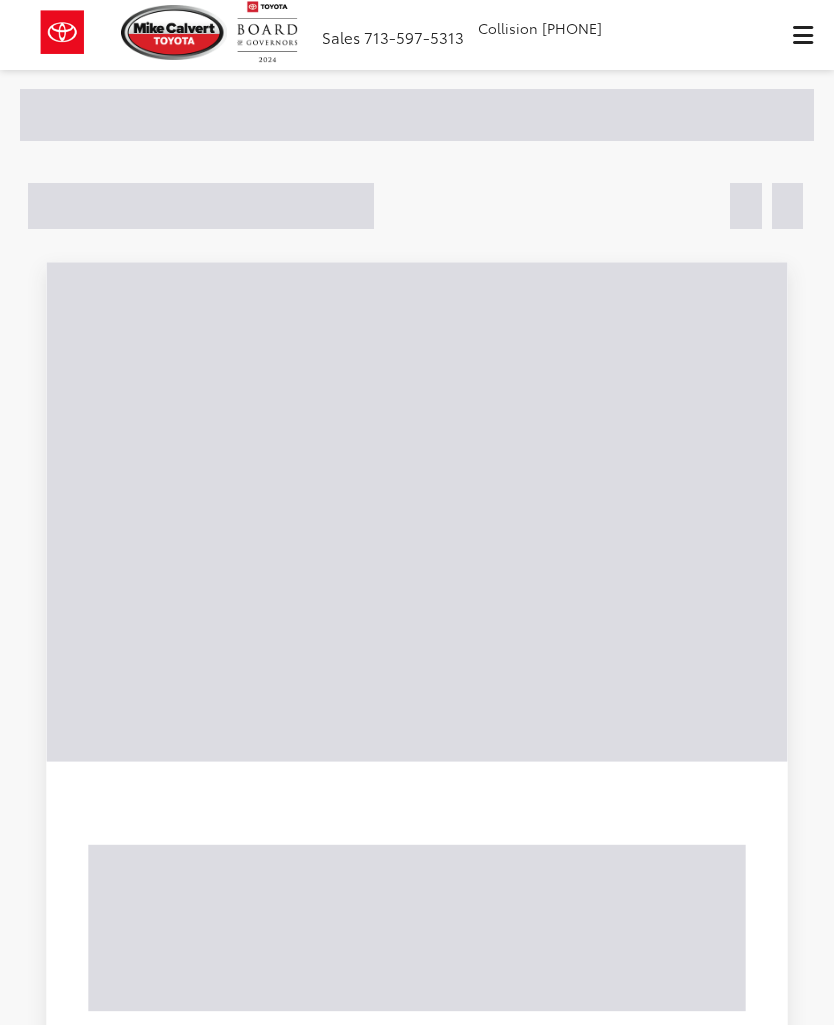 scroll, scrollTop: 0, scrollLeft: 0, axis: both 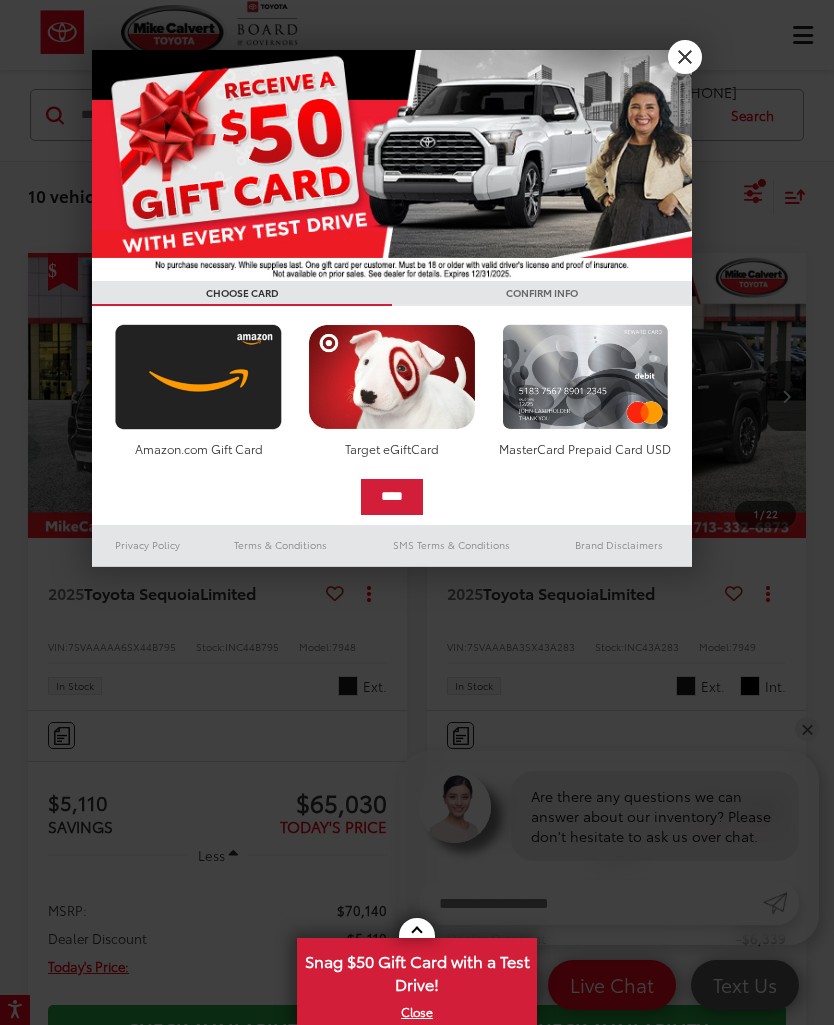 click on "X" at bounding box center (685, 57) 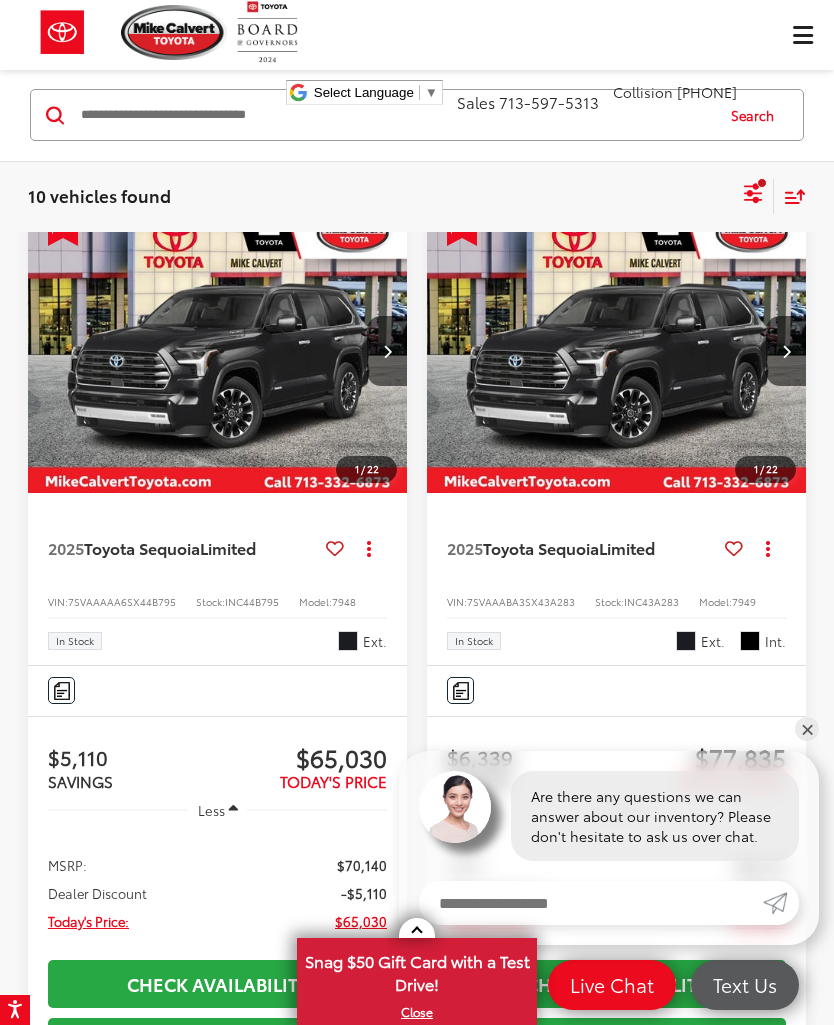 scroll, scrollTop: 0, scrollLeft: 0, axis: both 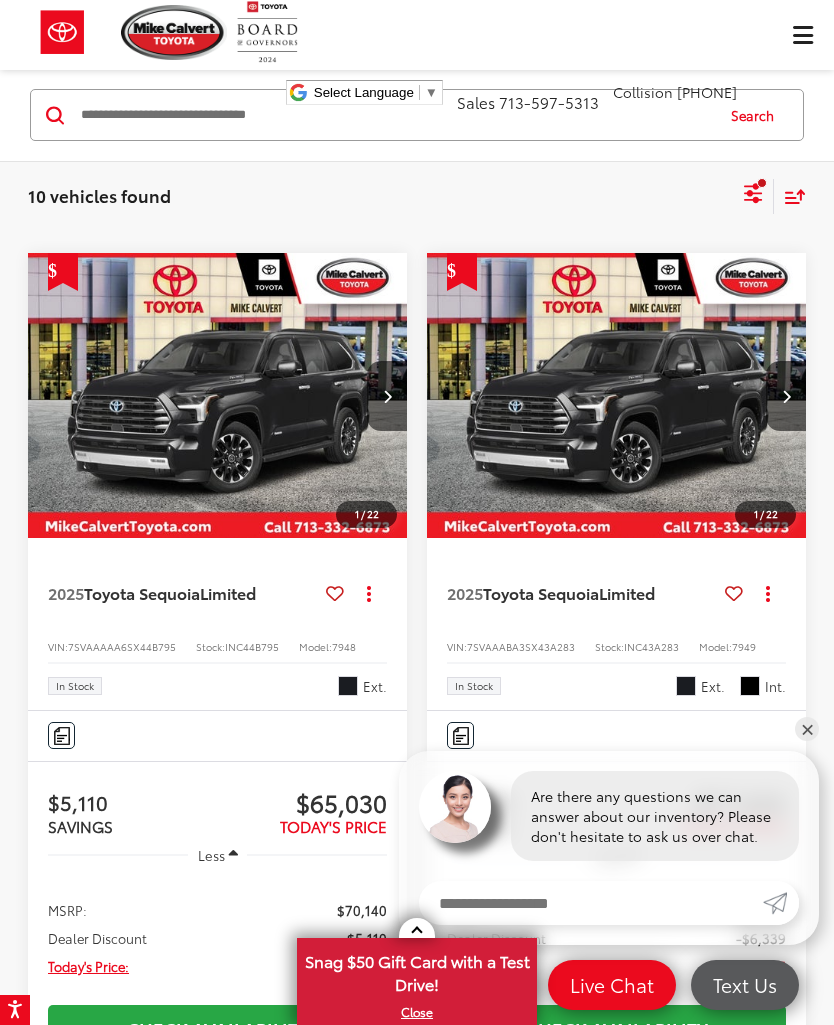 click on "Snag $50 Gift Card with a Test Drive!" at bounding box center (417, 970) 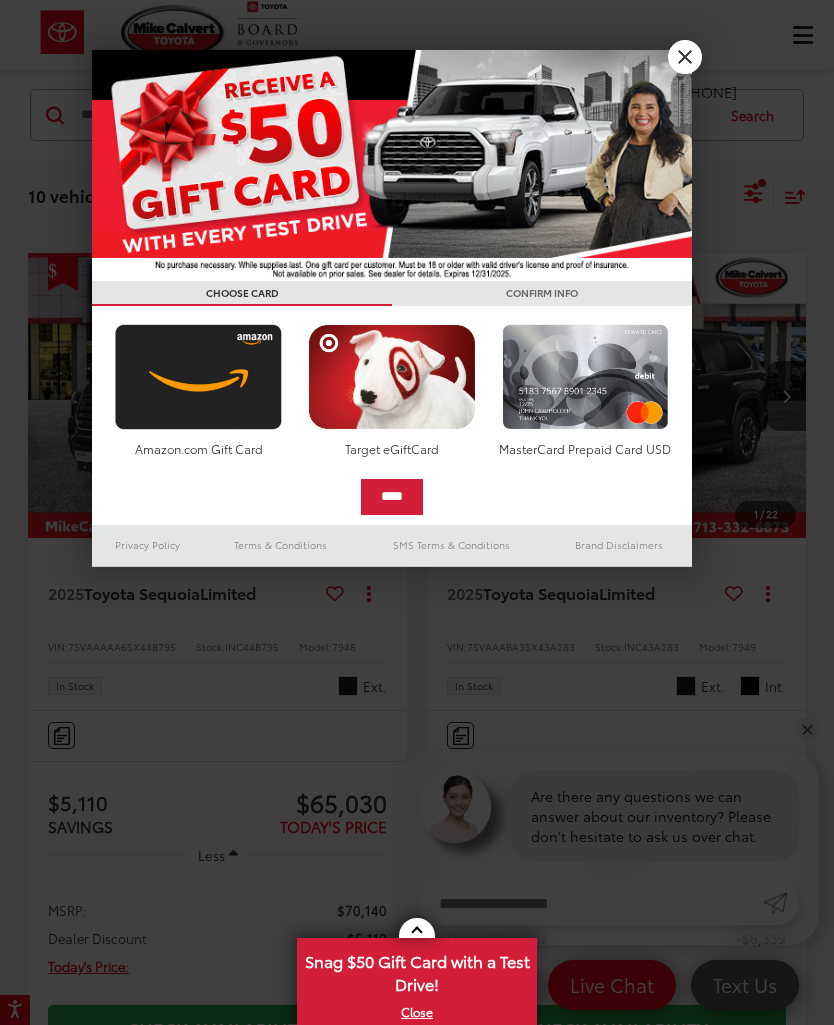 click on "X" at bounding box center (417, 1012) 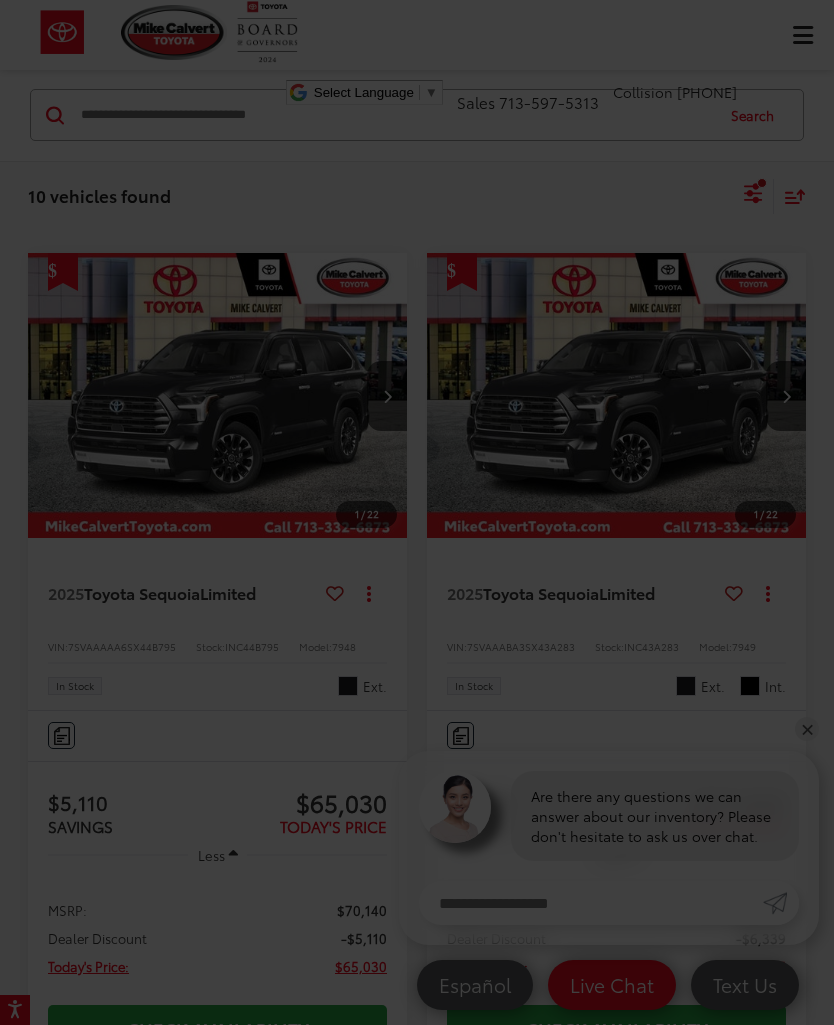 click at bounding box center [417, 512] 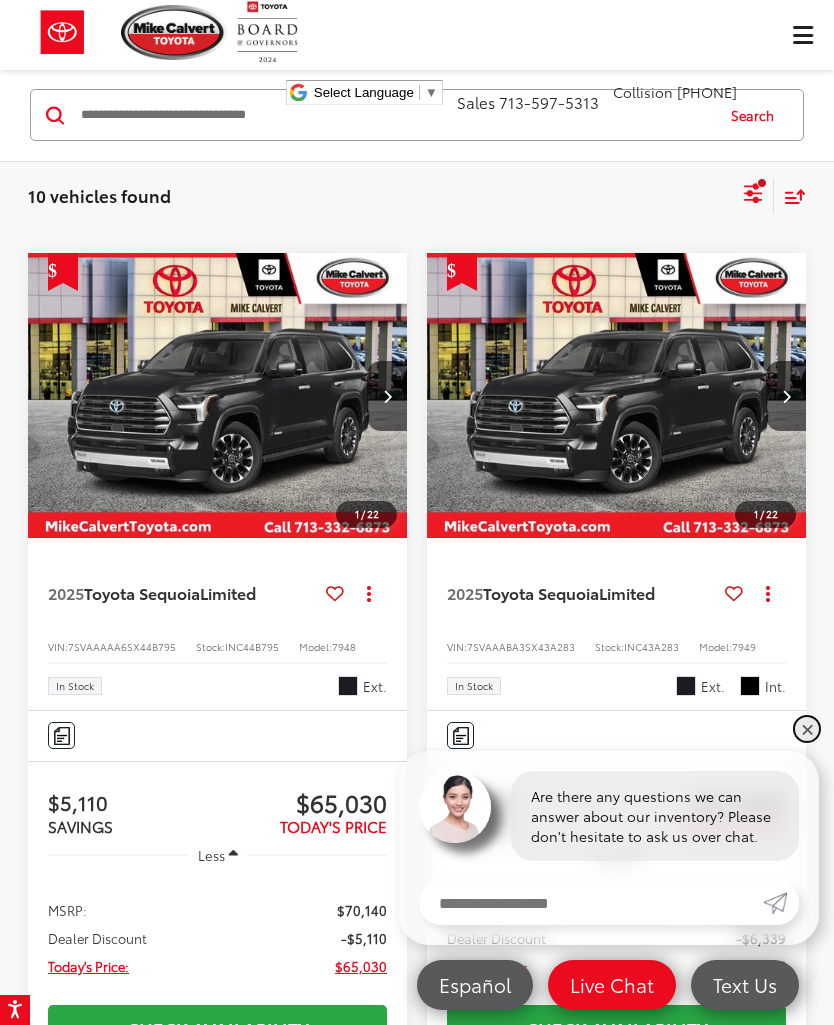 click on "✕" at bounding box center [807, 729] 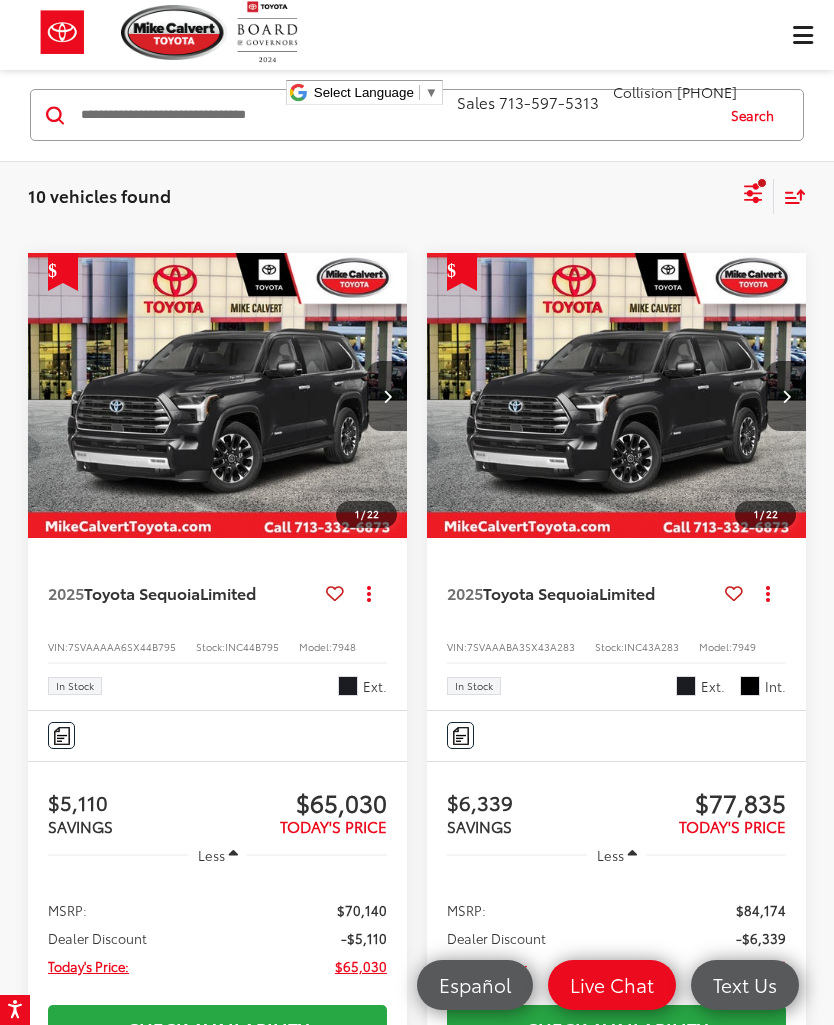 click 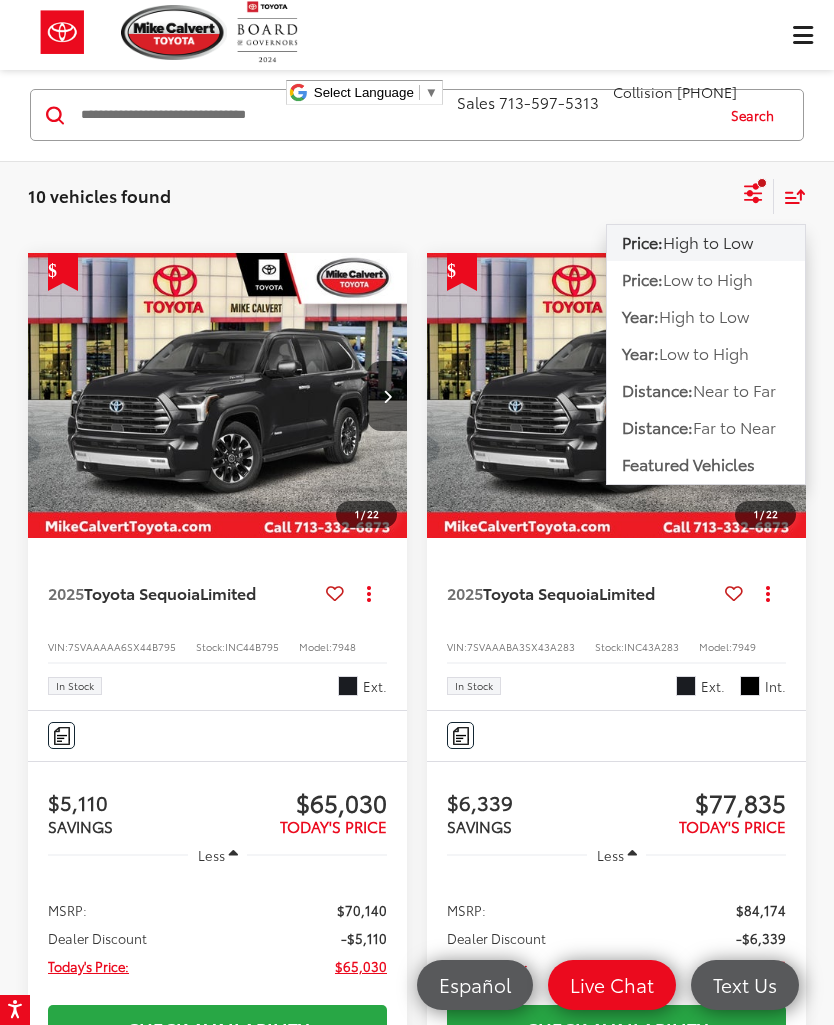 click on "[NUMBER] vehicles found Toyota Sequoia Clear All + [NUMBER] test Sort Price: High to Low Price: Low to High Year: High to Low Year: Low to High Distance: Near to Far Distance: Far to Near Featured Vehicles Grid List" at bounding box center (417, 196) 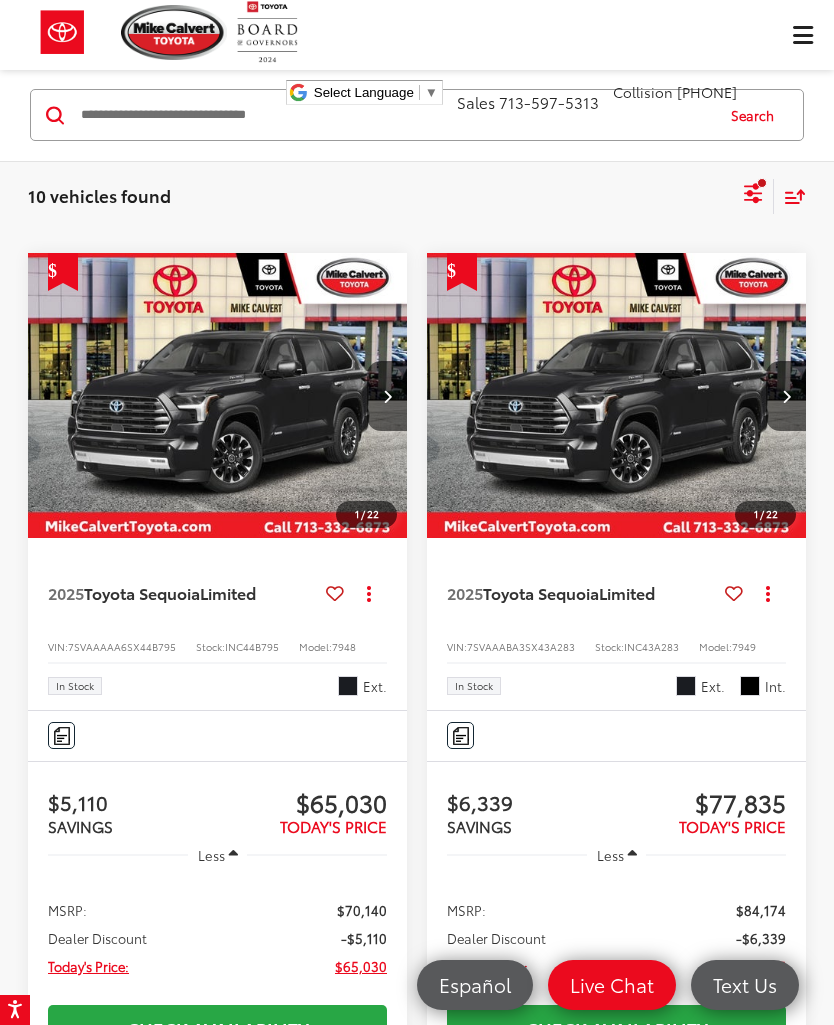 click 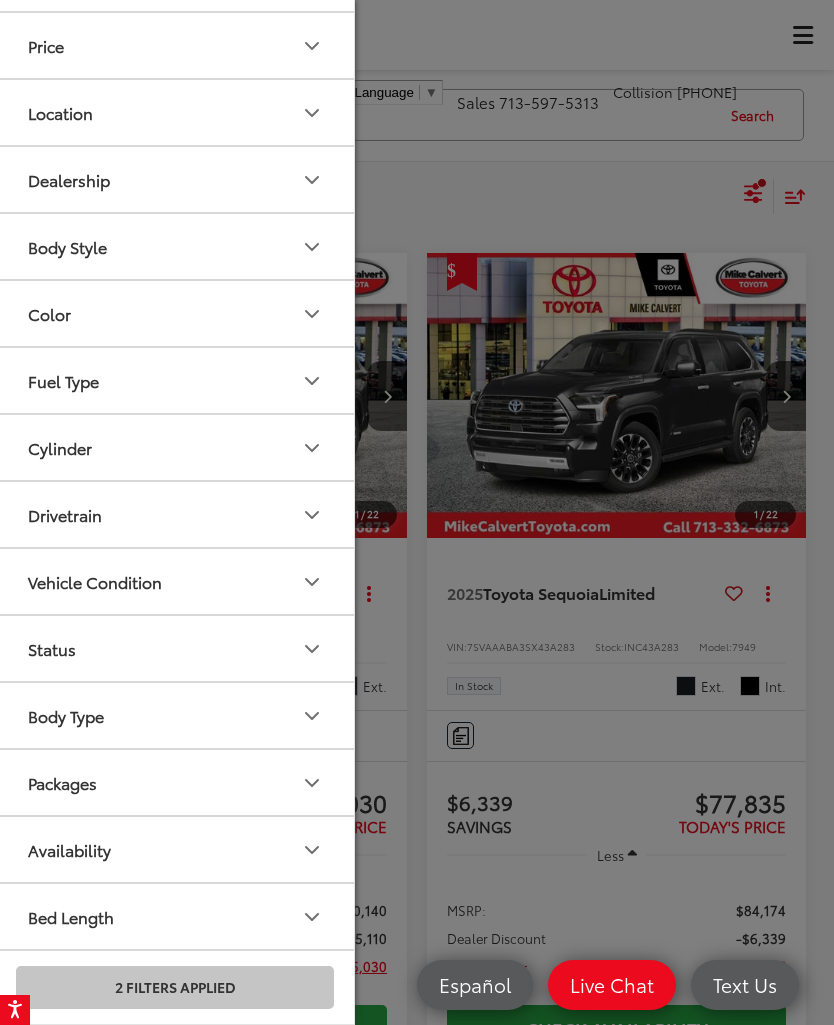 scroll, scrollTop: 302, scrollLeft: 0, axis: vertical 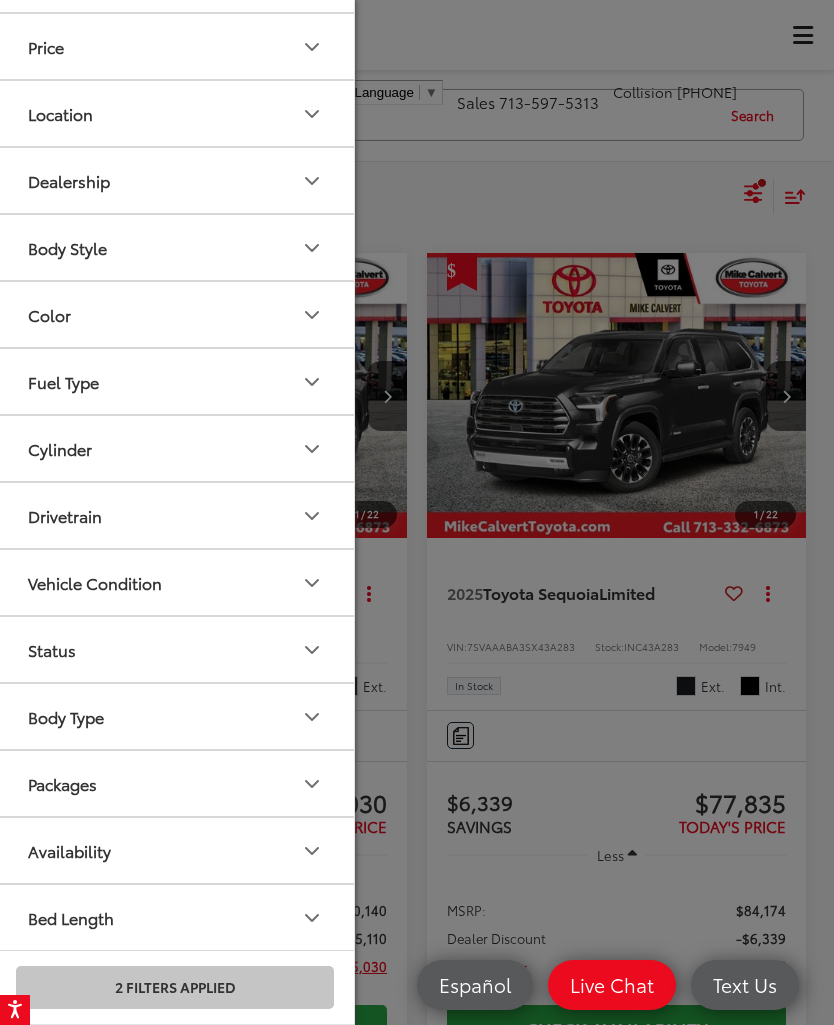 click at bounding box center (417, 512) 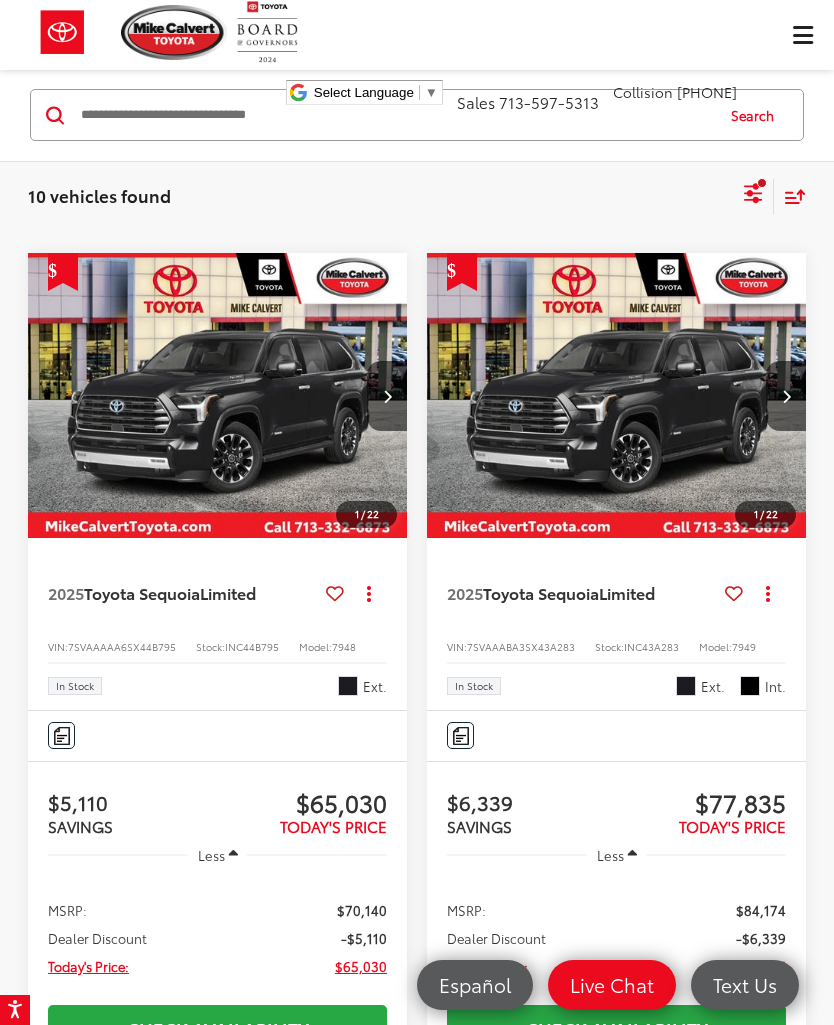 click on "[NUMBER] vehicles found Toyota Sequoia Clear All + [NUMBER] test Sort Price: High to Low Price: Low to High Year: High to Low Year: Low to High Distance: Near to Far Distance: Far to Near Featured Vehicles Grid List" at bounding box center (417, 196) 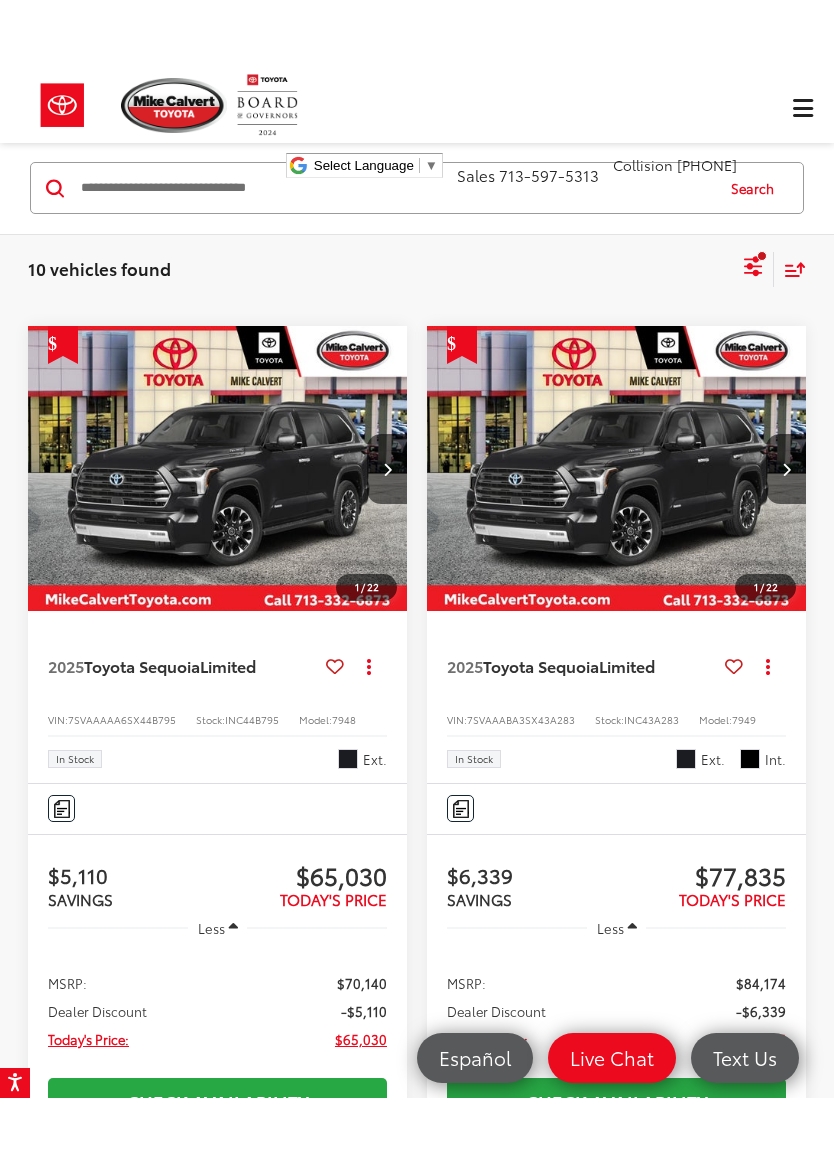 scroll, scrollTop: 454, scrollLeft: 0, axis: vertical 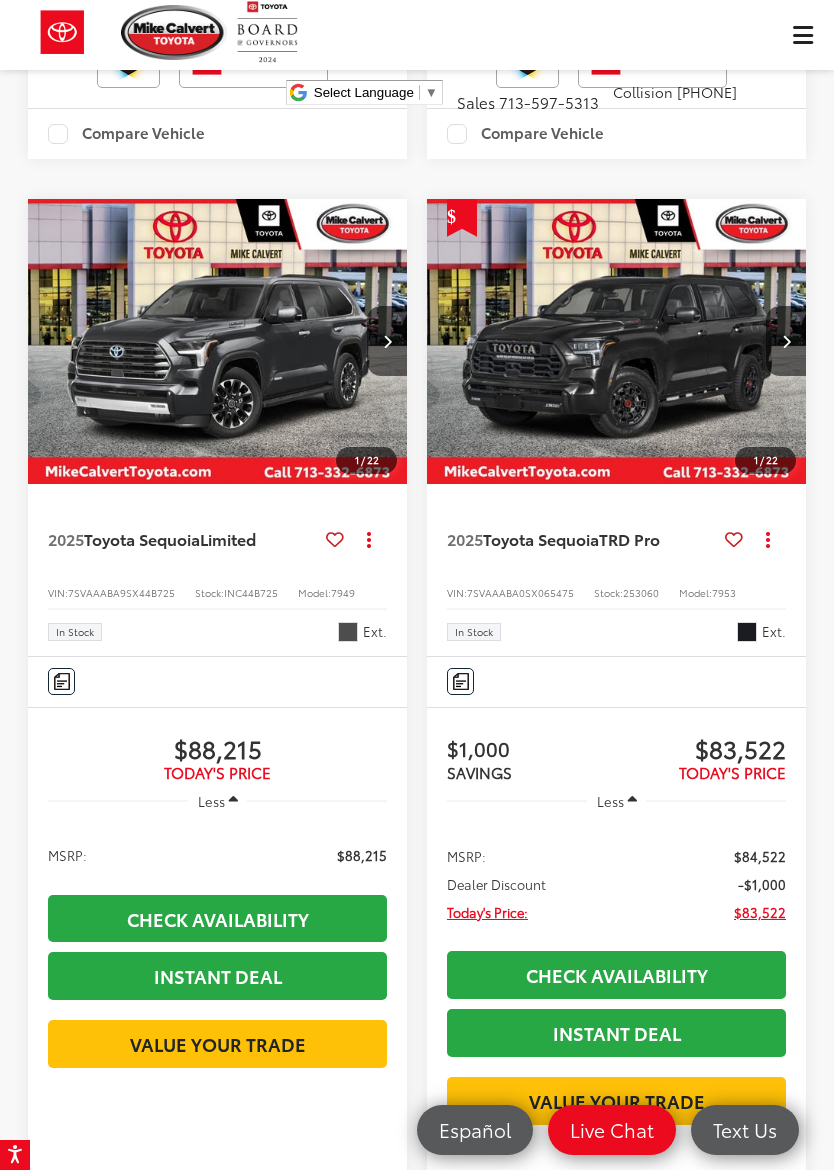 click at bounding box center [617, 342] 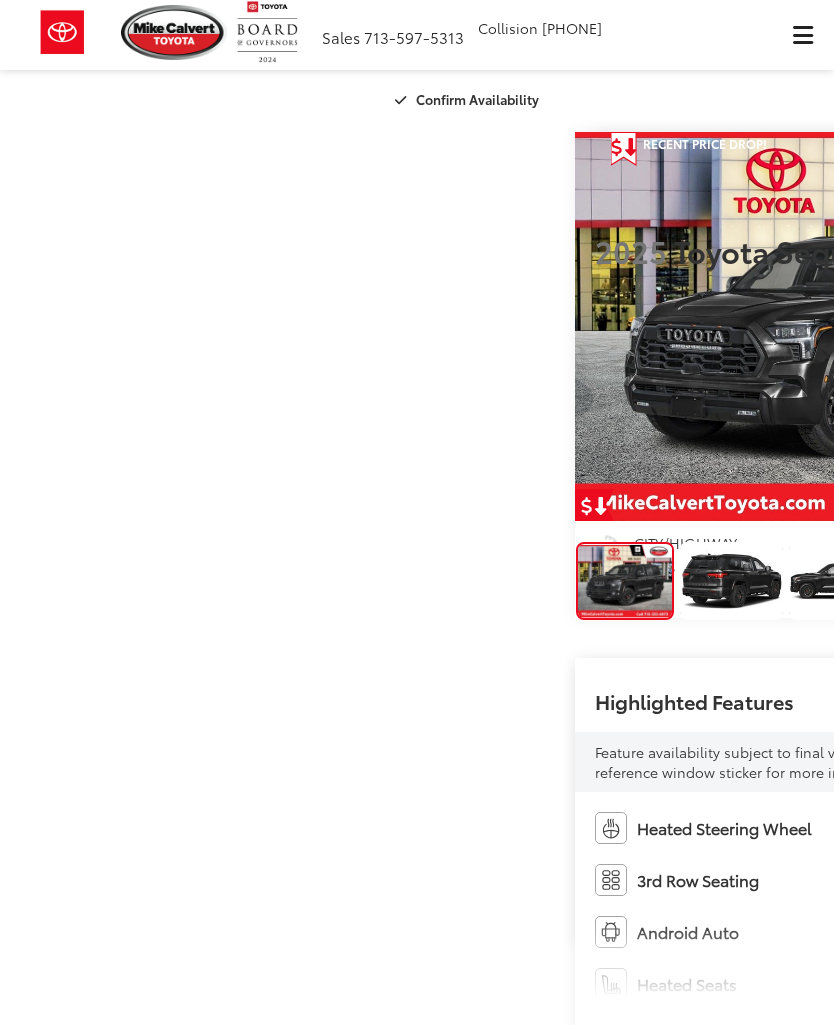 scroll, scrollTop: 0, scrollLeft: 0, axis: both 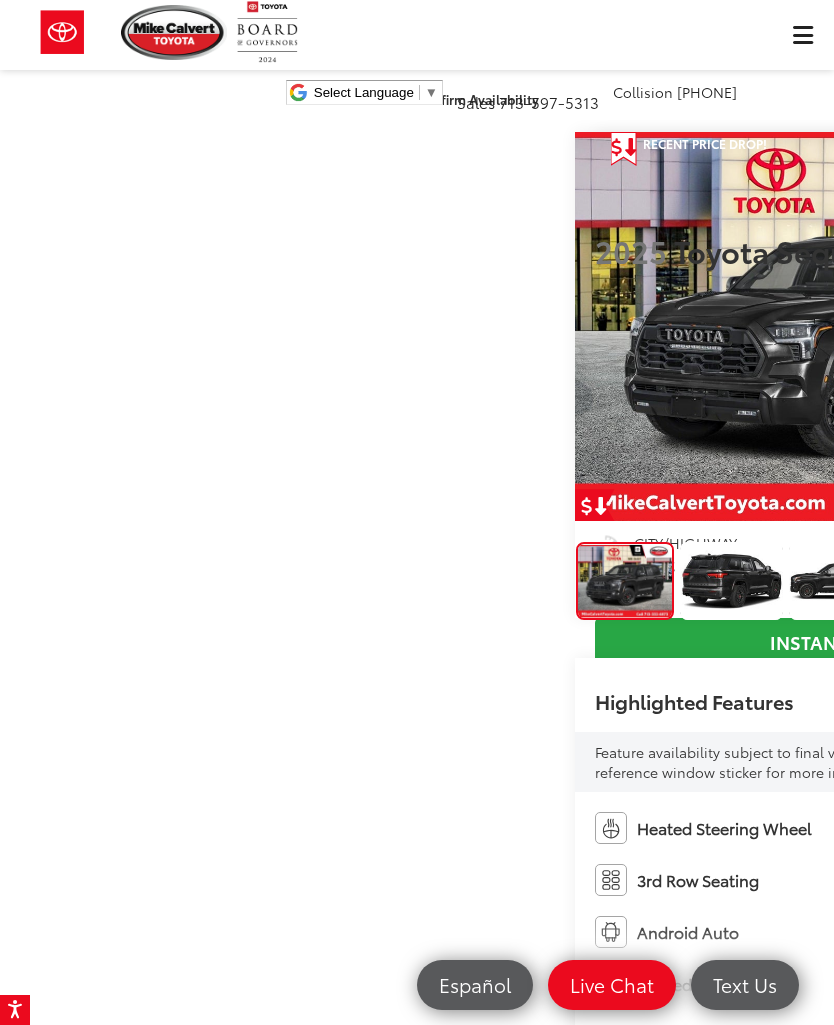 click at bounding box center (1073, 328) 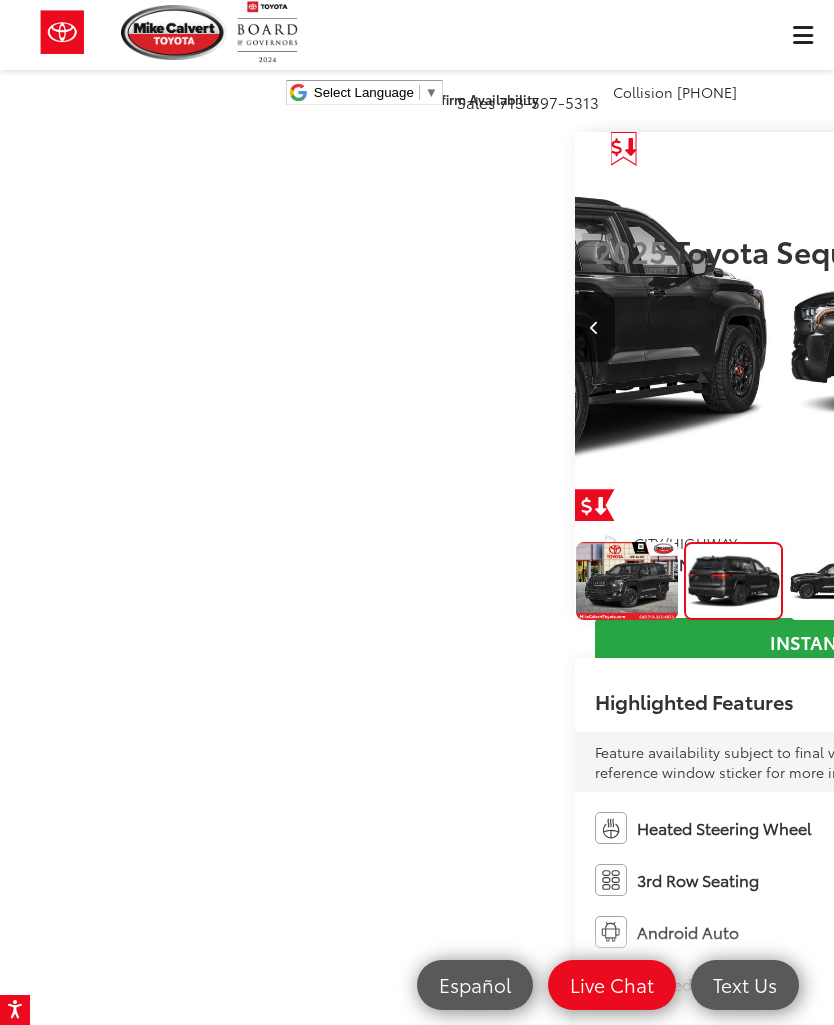 click at bounding box center (1074, 327) 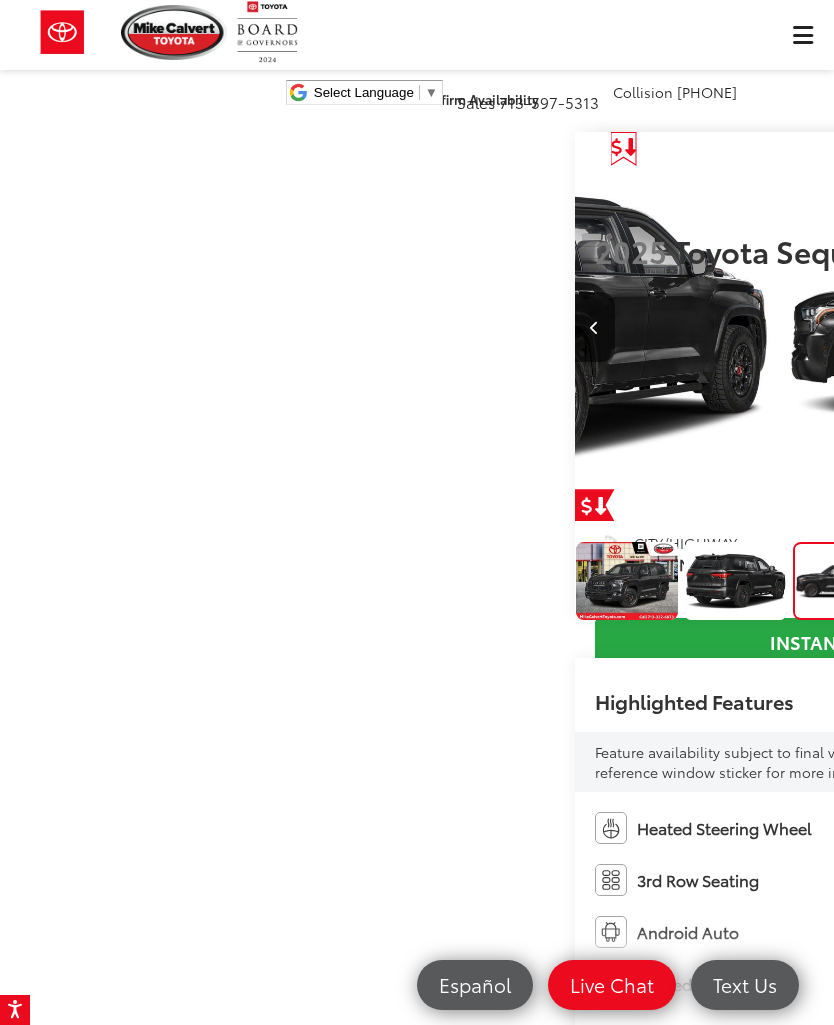 scroll, scrollTop: 0, scrollLeft: 1555, axis: horizontal 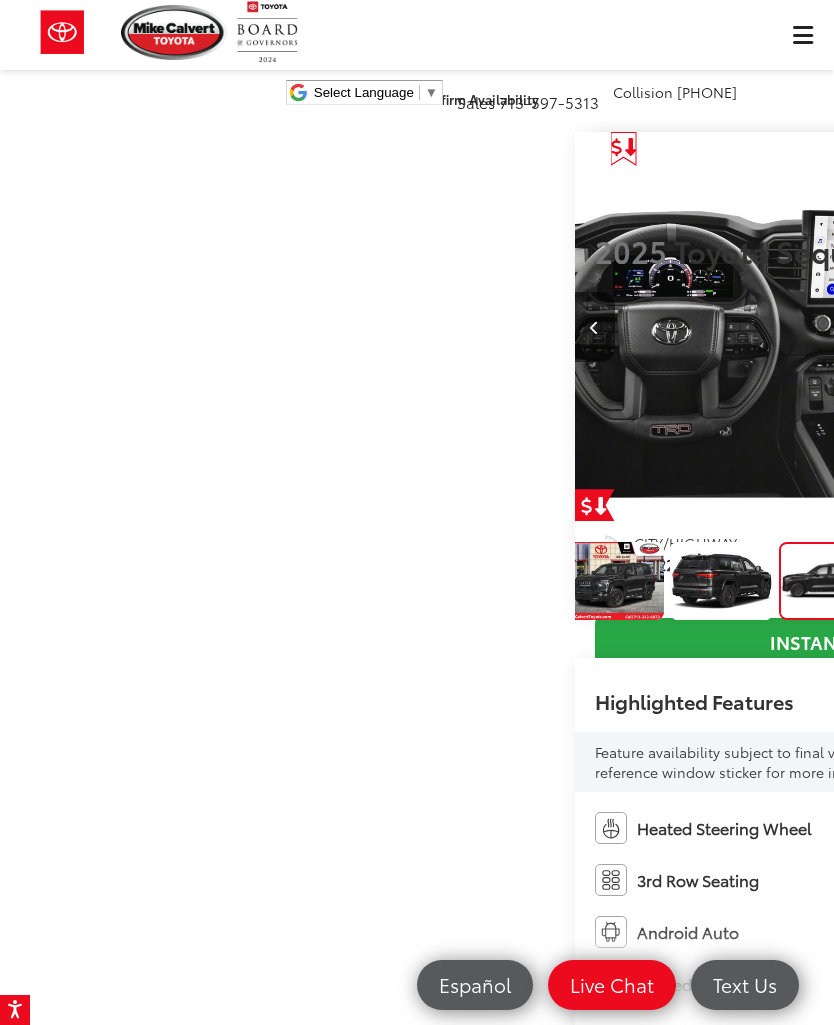 click at bounding box center [1074, 327] 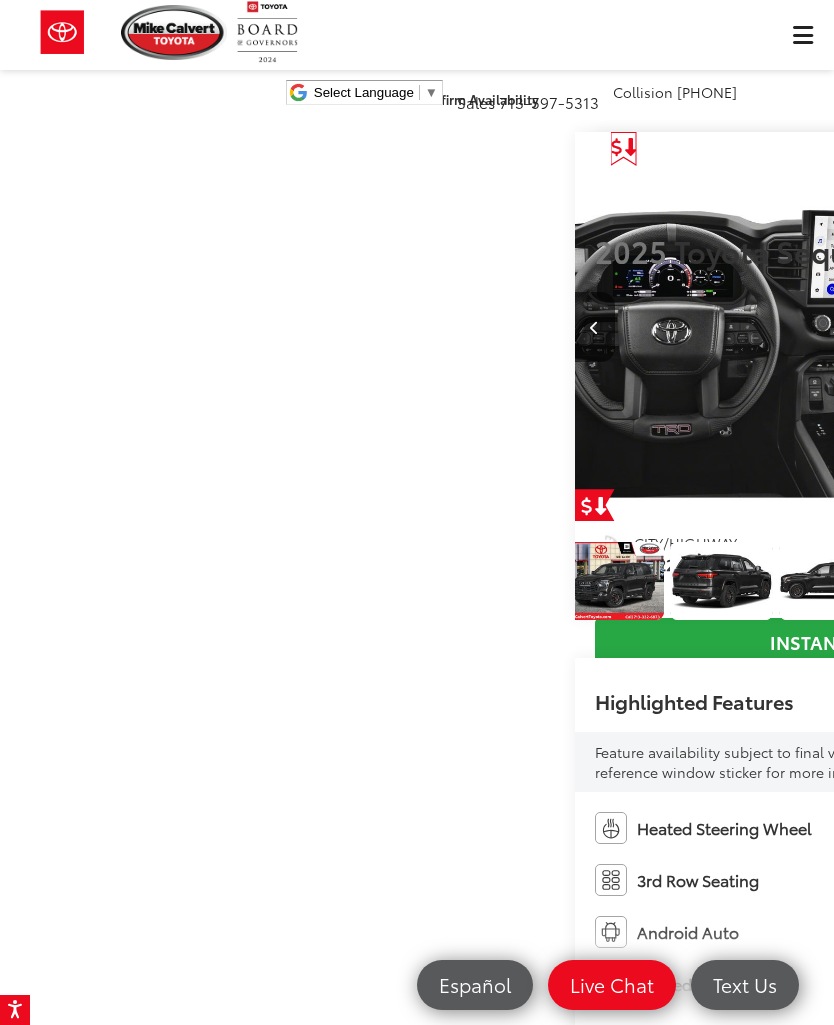 scroll, scrollTop: 0, scrollLeft: 2290, axis: horizontal 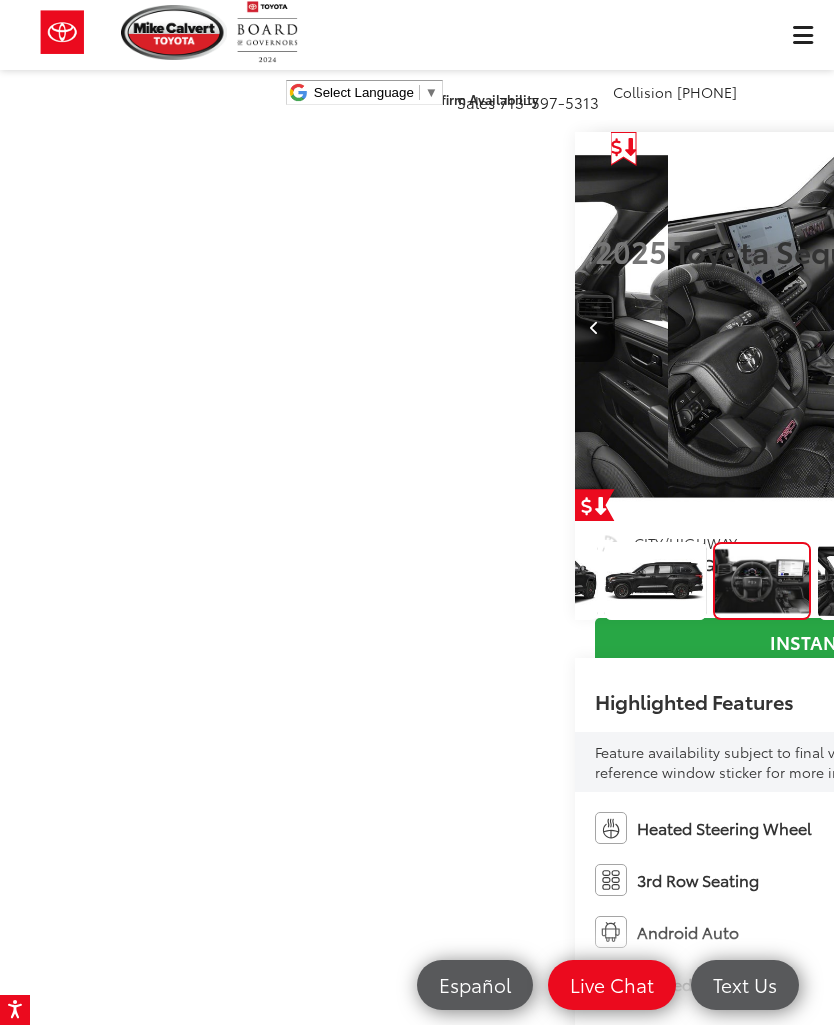 click at bounding box center [1074, 327] 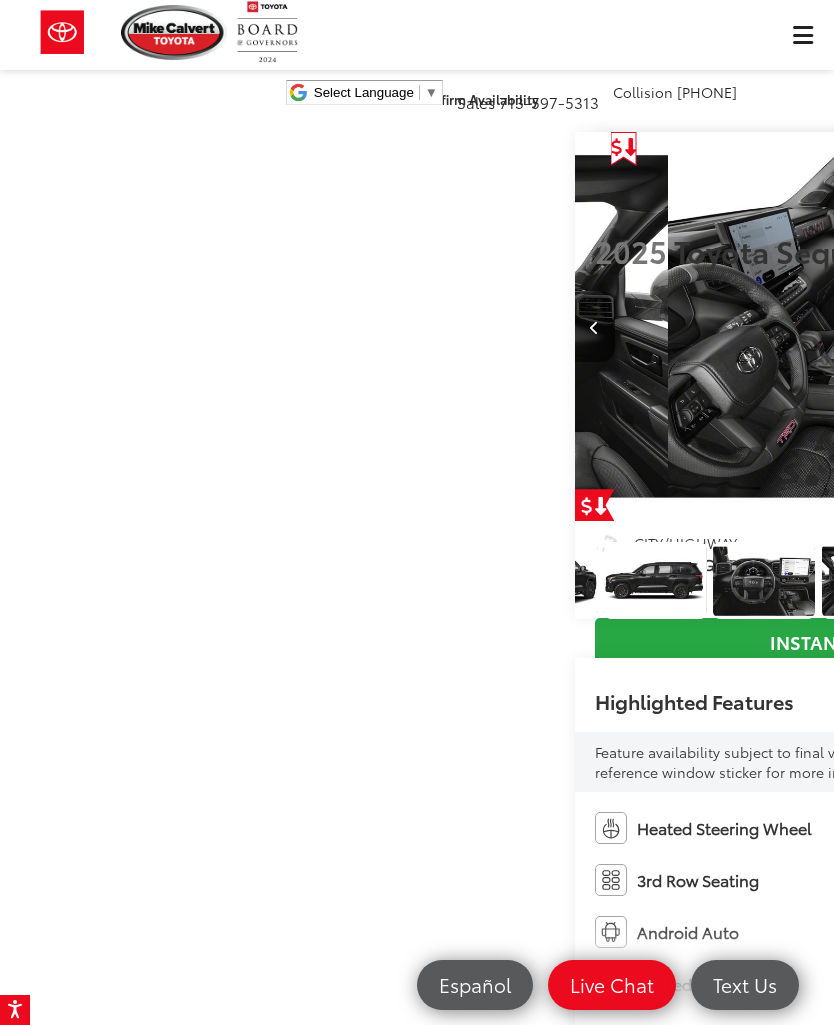 scroll, scrollTop: 0, scrollLeft: 3214, axis: horizontal 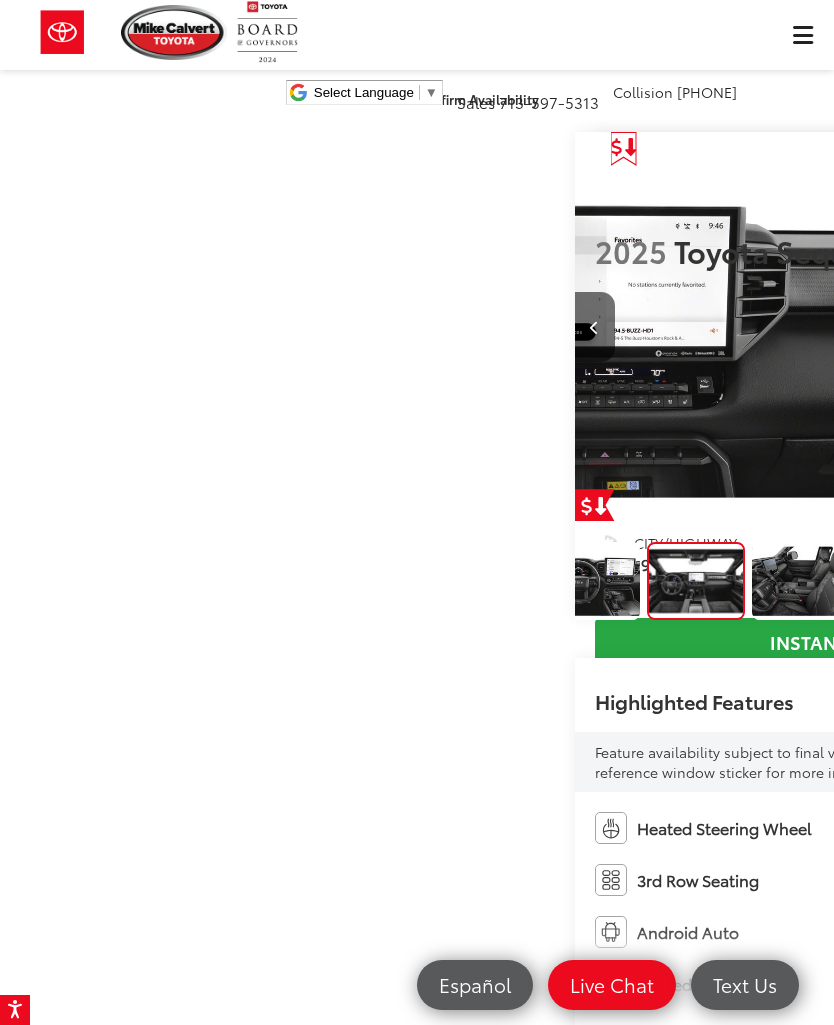 click at bounding box center [1074, 327] 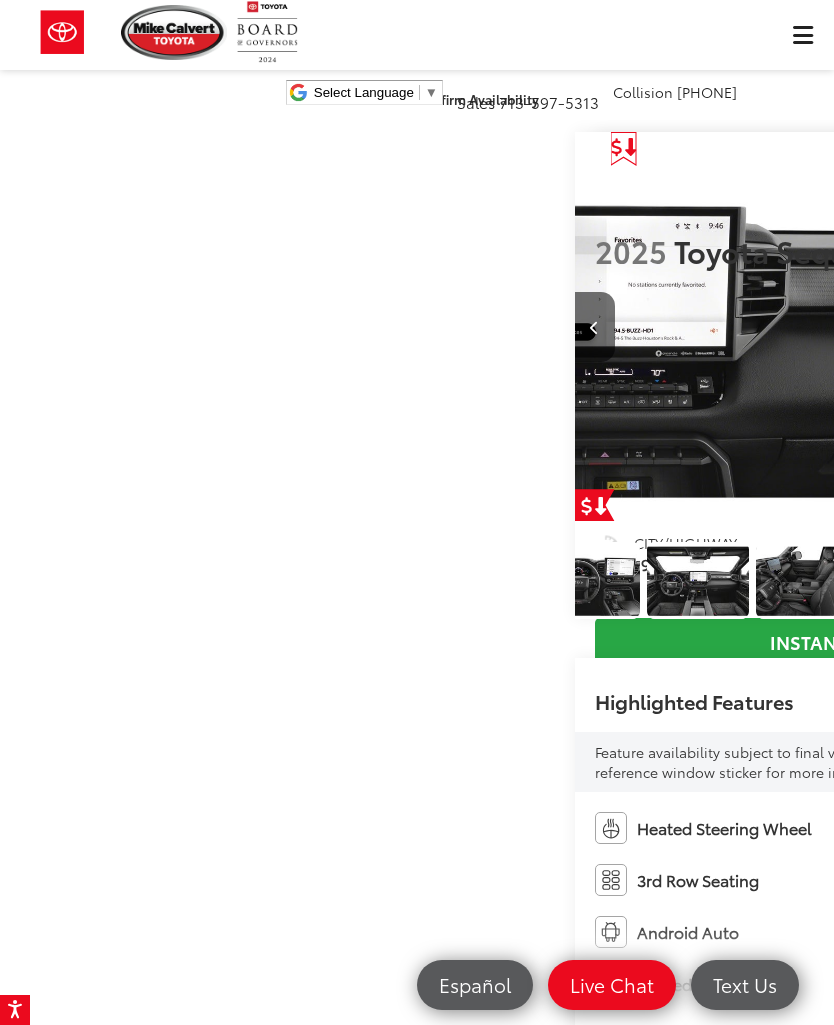 scroll, scrollTop: 0, scrollLeft: 3613, axis: horizontal 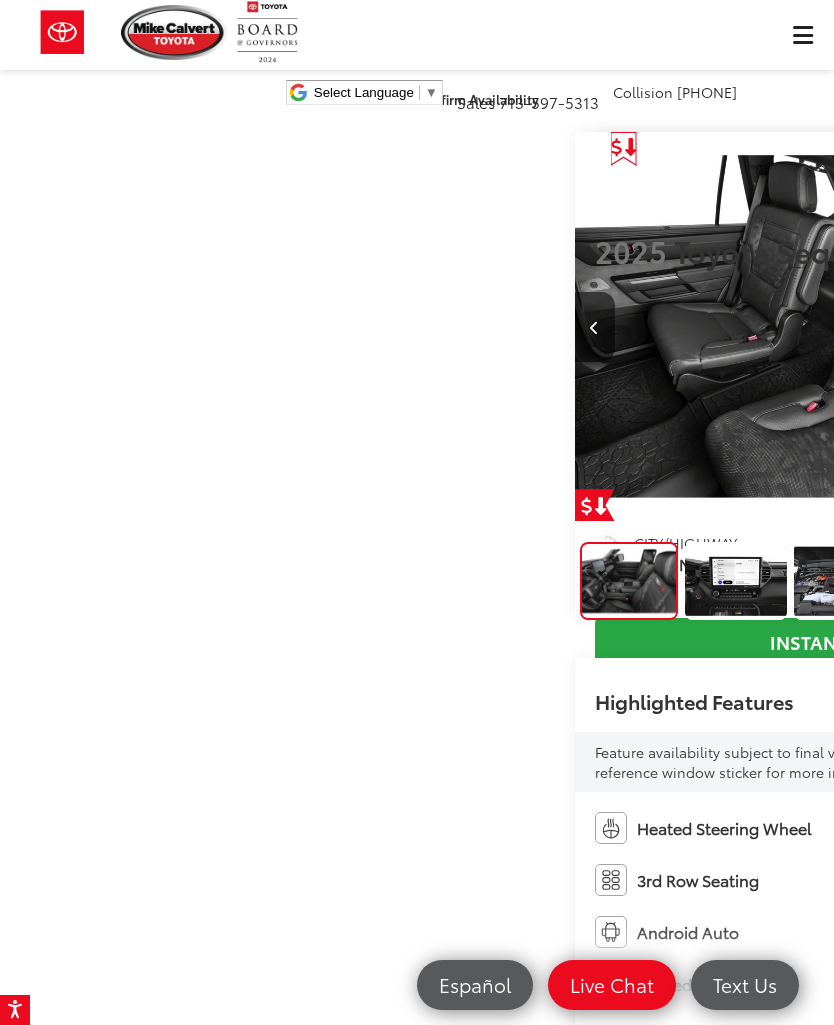 click at bounding box center (1074, 327) 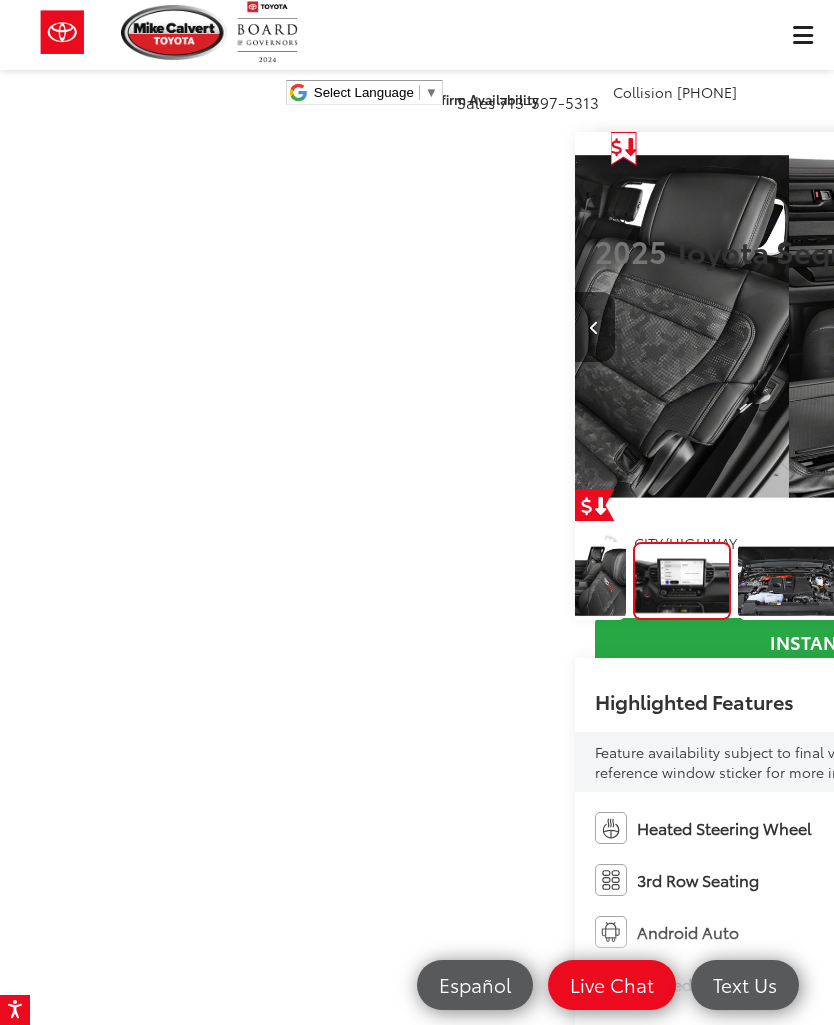 scroll, scrollTop: 0, scrollLeft: 4915, axis: horizontal 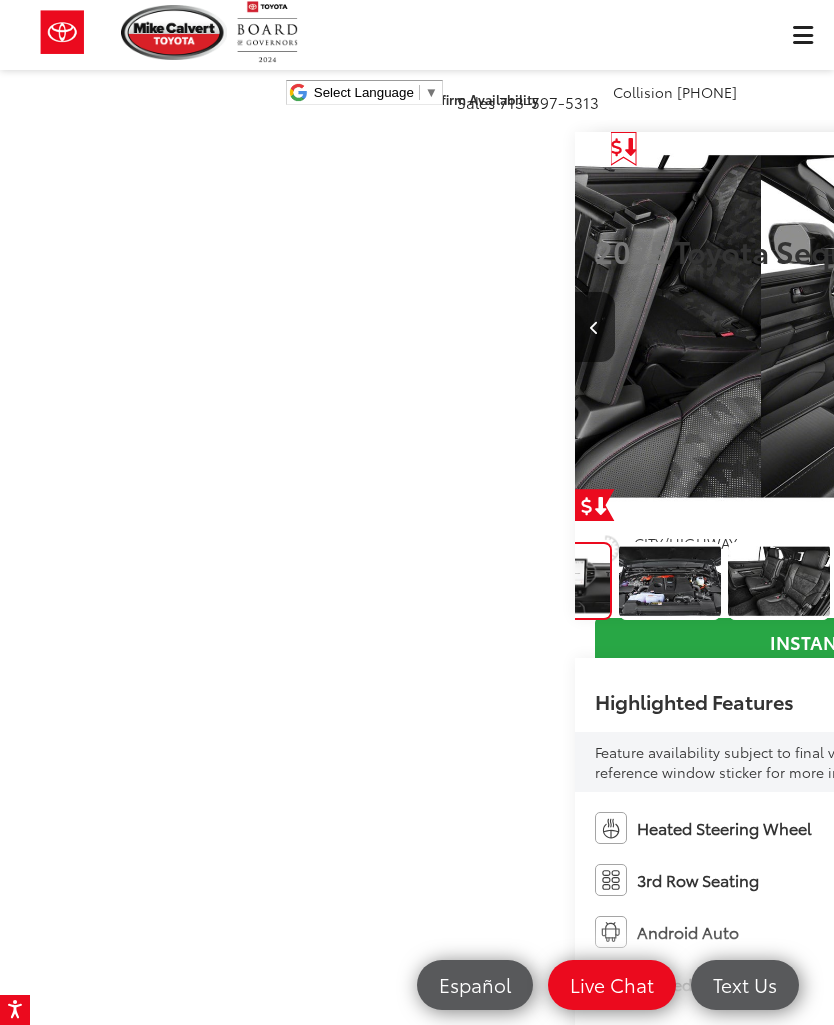 click at bounding box center [1074, 327] 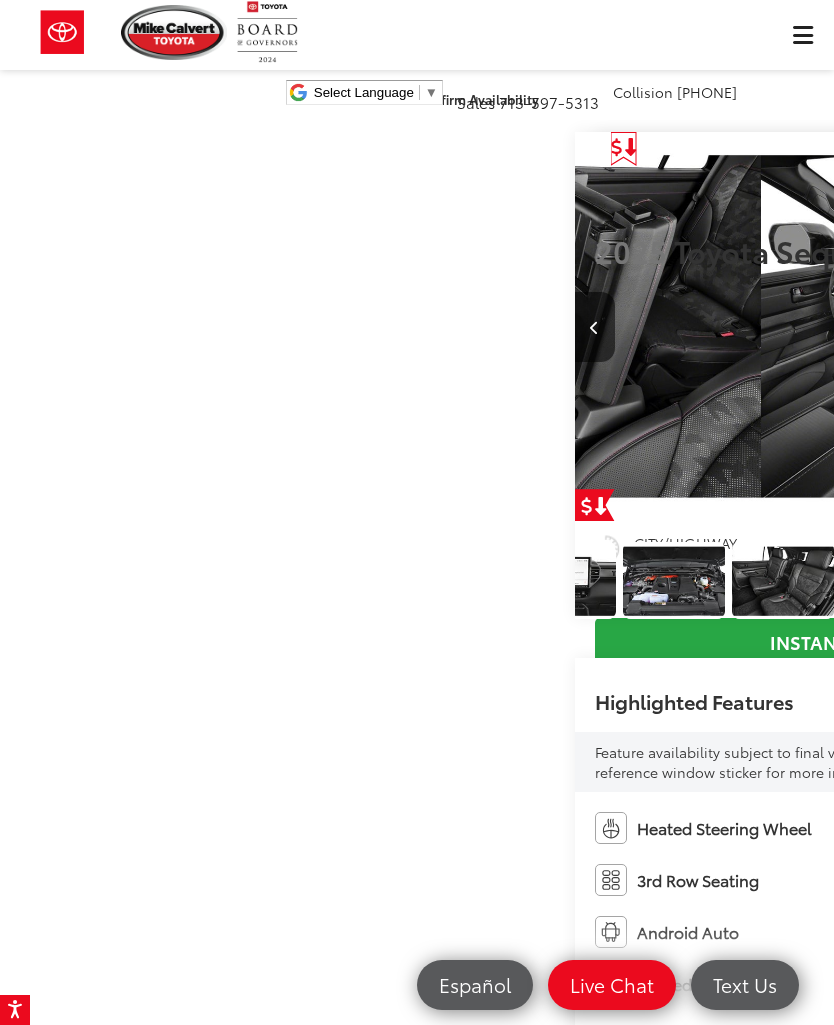 scroll, scrollTop: 0, scrollLeft: 5271, axis: horizontal 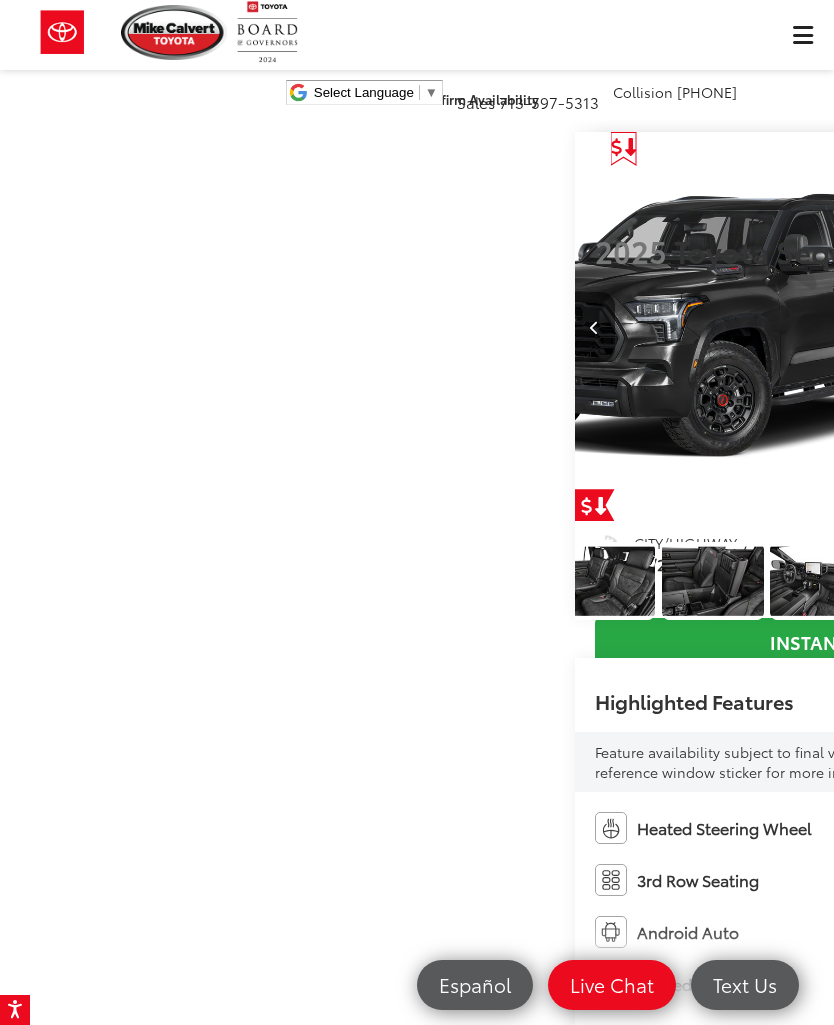 click at bounding box center (1074, 327) 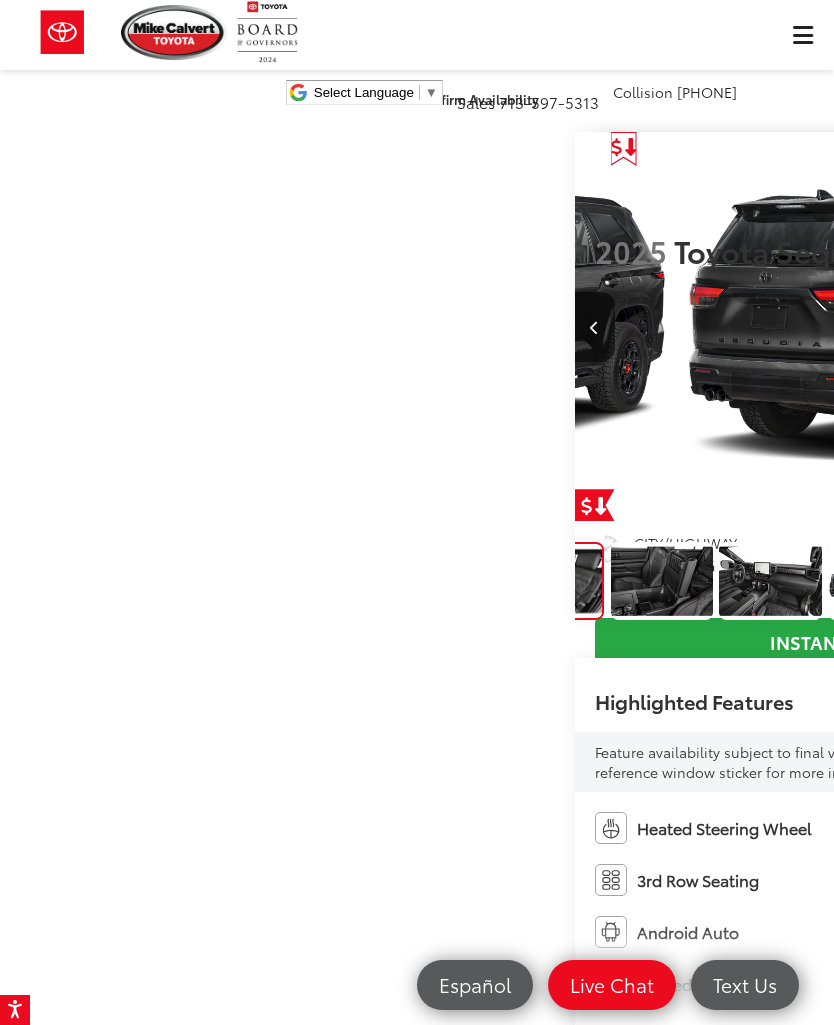scroll, scrollTop: 0, scrollLeft: 6584, axis: horizontal 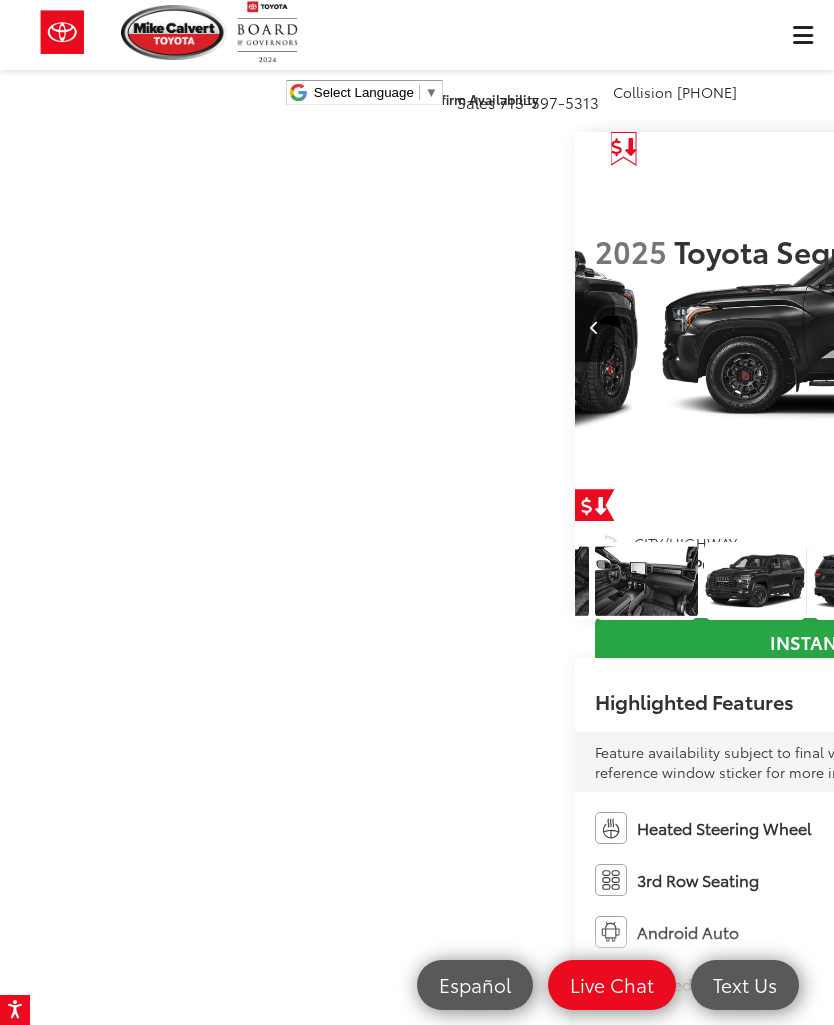 click at bounding box center [1074, 327] 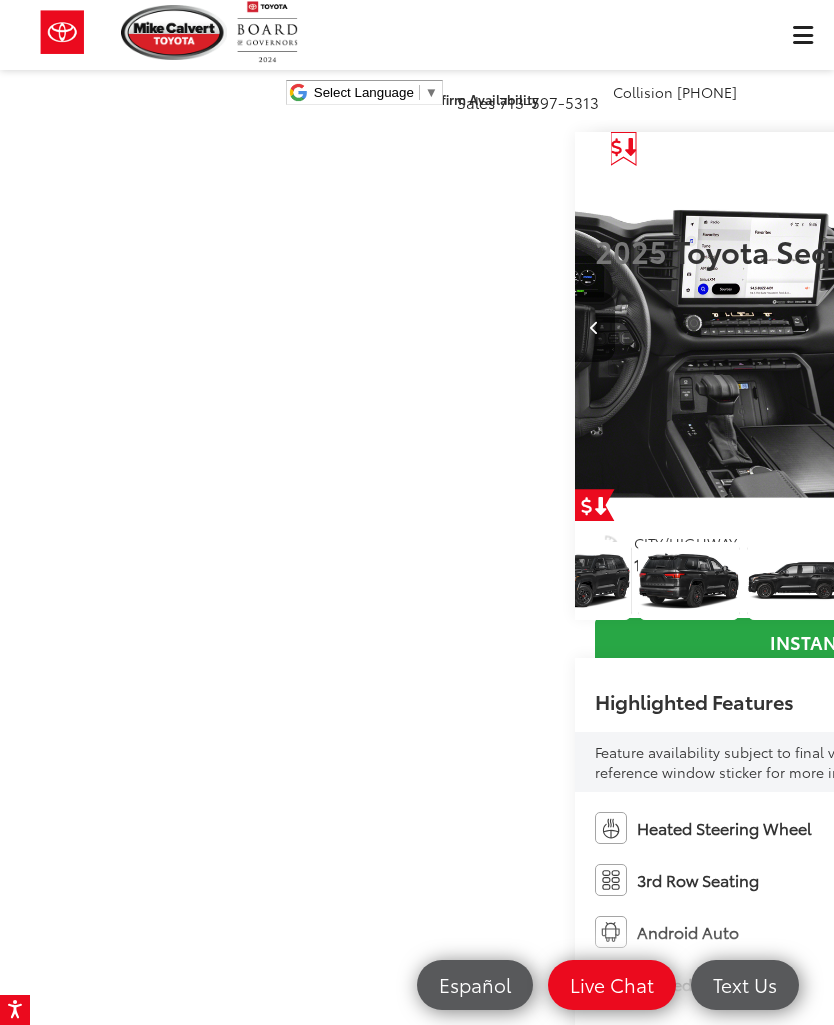 click at bounding box center [1073, 328] 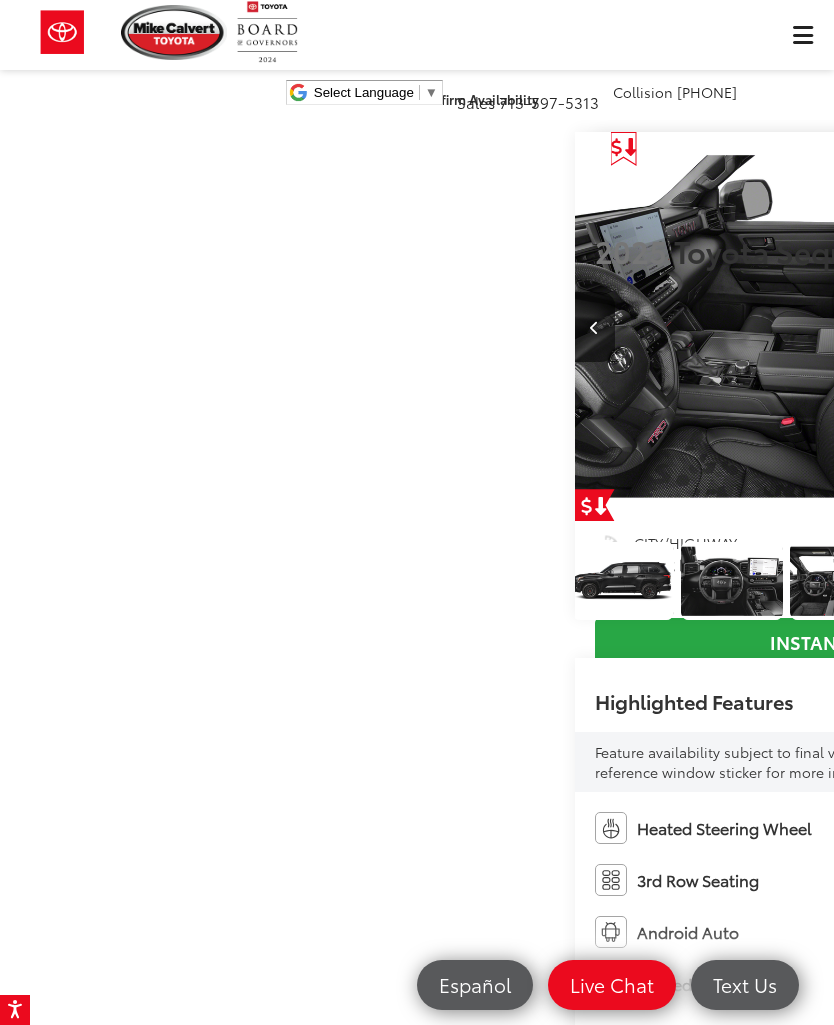click at bounding box center [1074, 327] 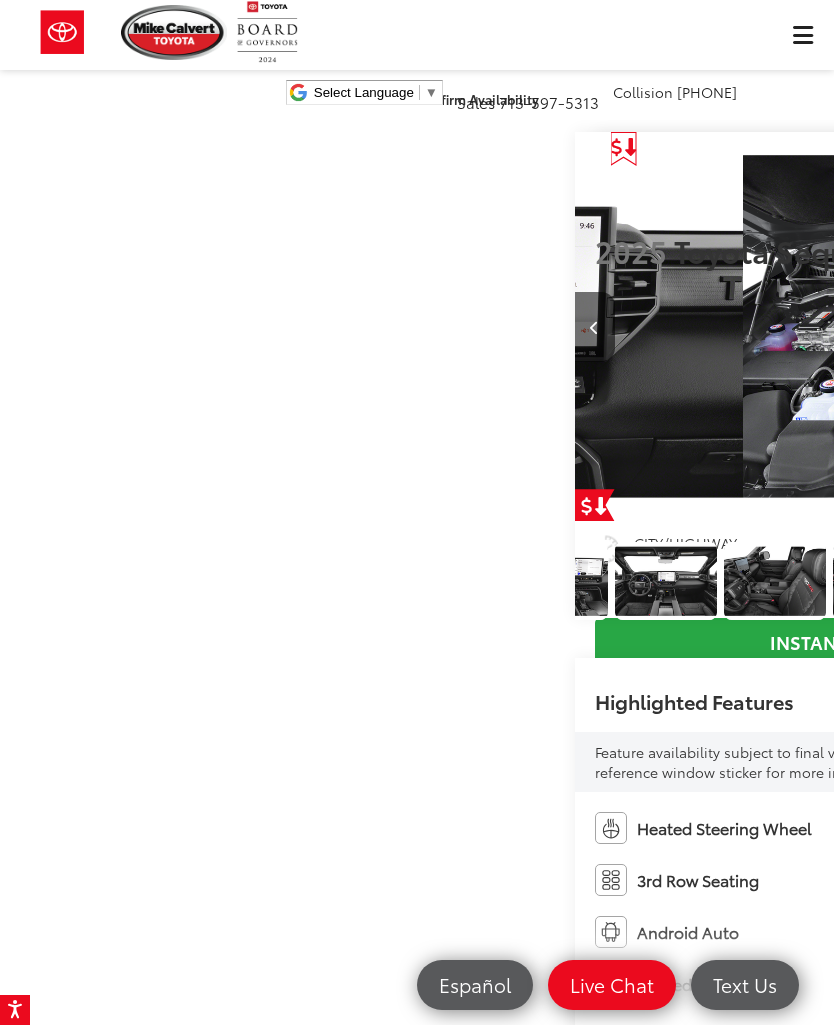 click at bounding box center (1073, 328) 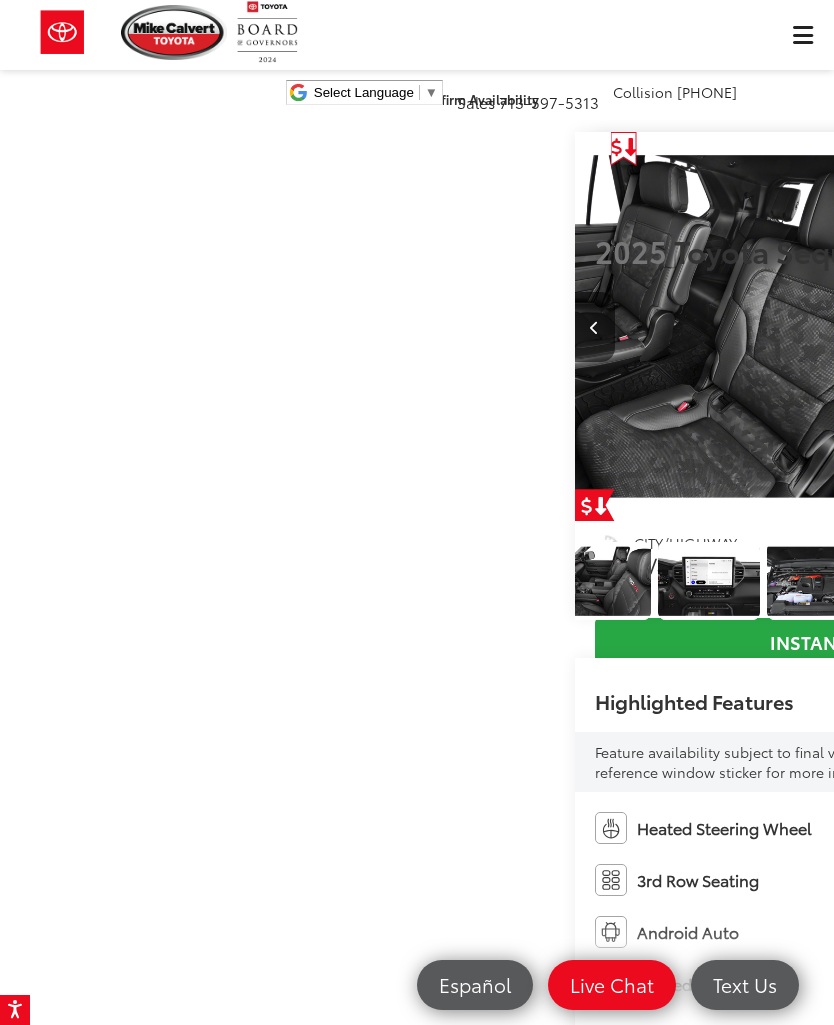 click at bounding box center [1074, 327] 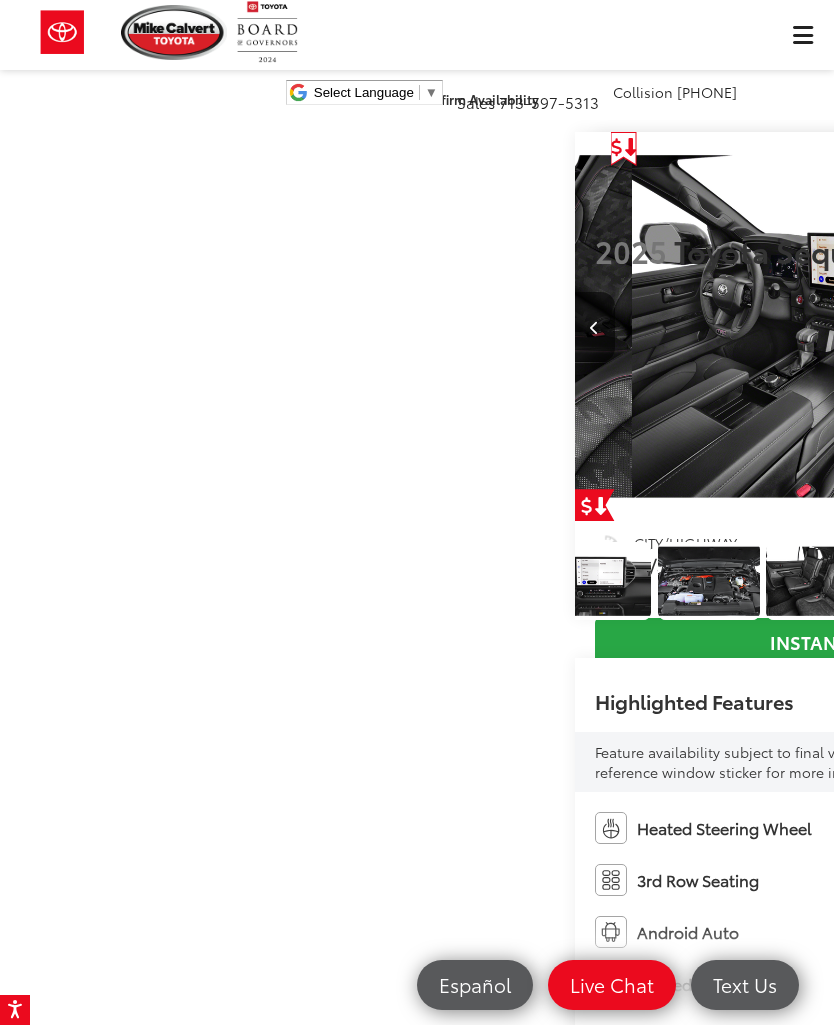 click at bounding box center (1074, 327) 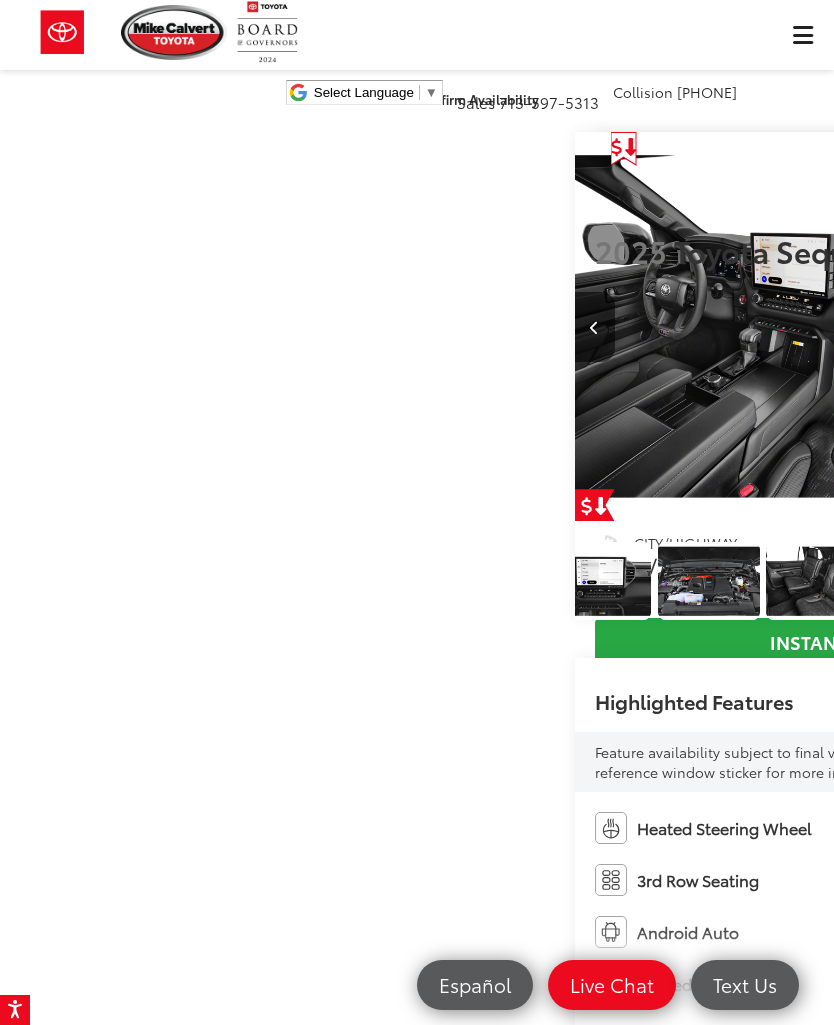 click at bounding box center [382, 581] 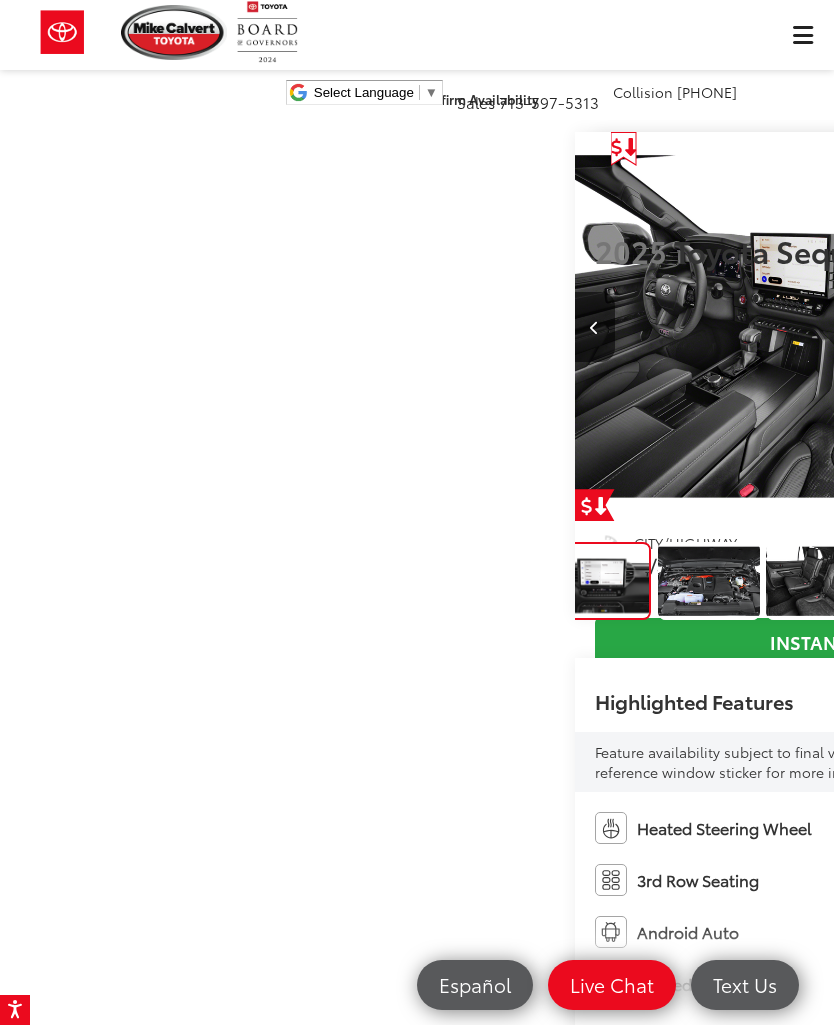 click at bounding box center [817, 581] 